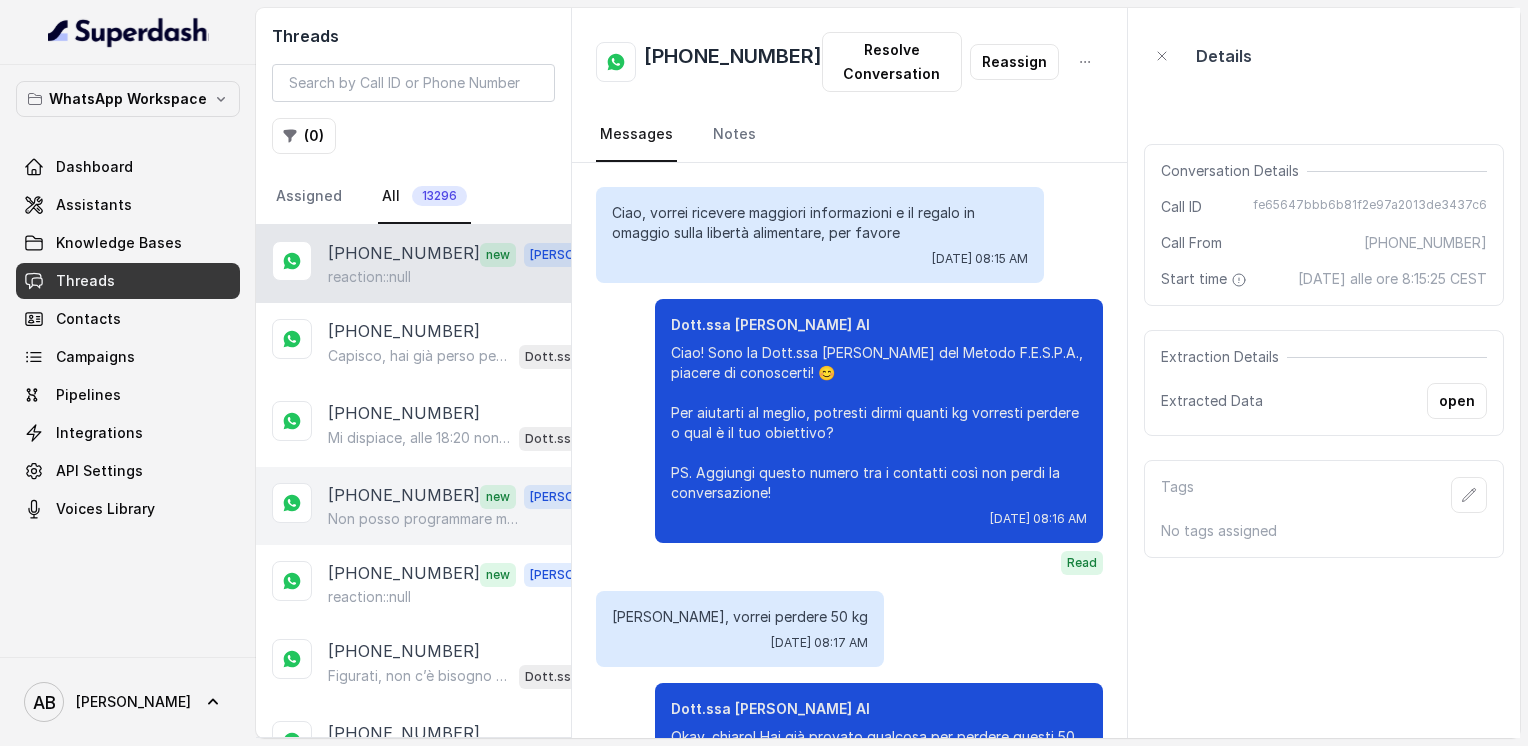 scroll, scrollTop: 0, scrollLeft: 0, axis: both 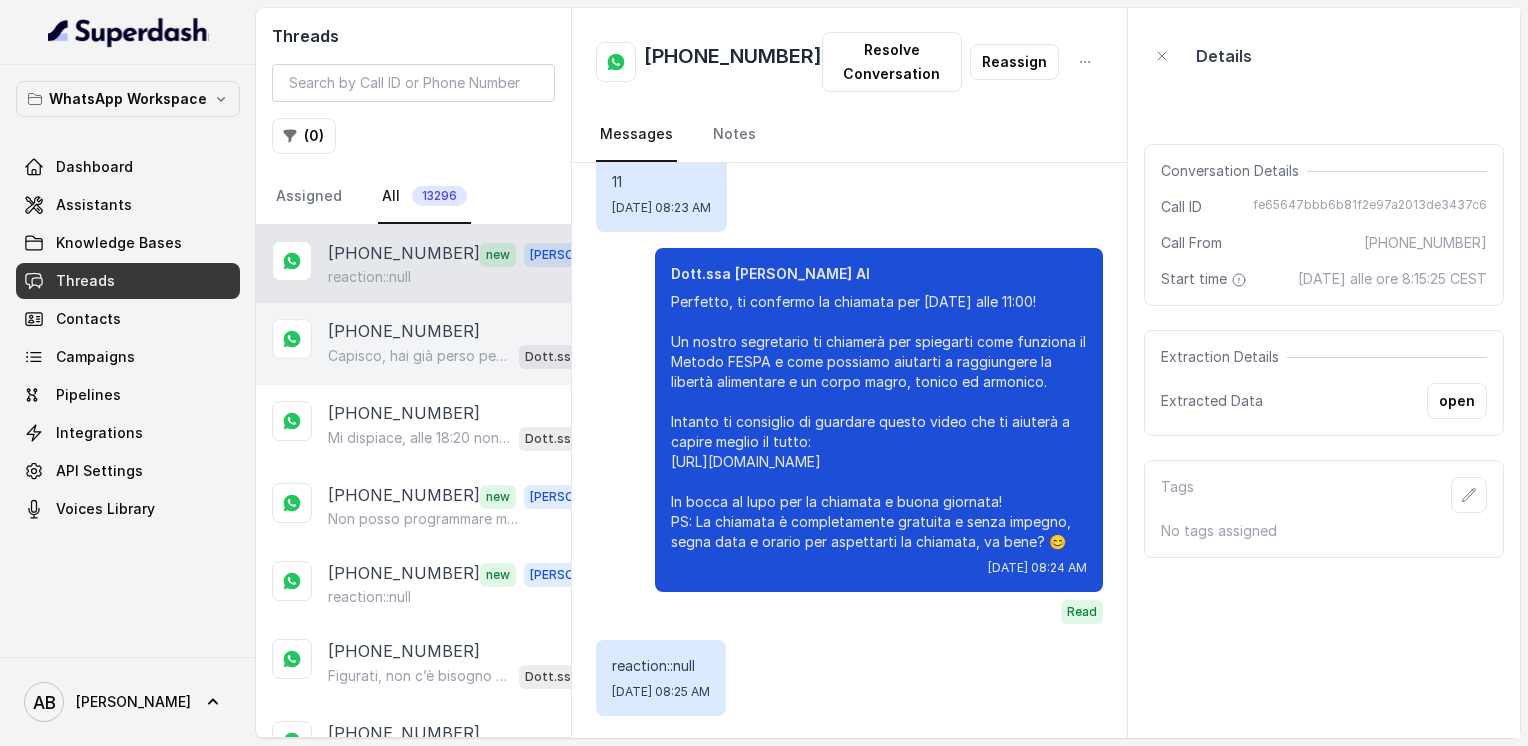 click on "Capisco, hai già perso peso ma ora ti sei bloccata. Succede spesso con il metabolismo lento.
Dimmi, quali metodi o diete hai seguito finora per provare a perdere questi ultimi kg?" at bounding box center [419, 356] 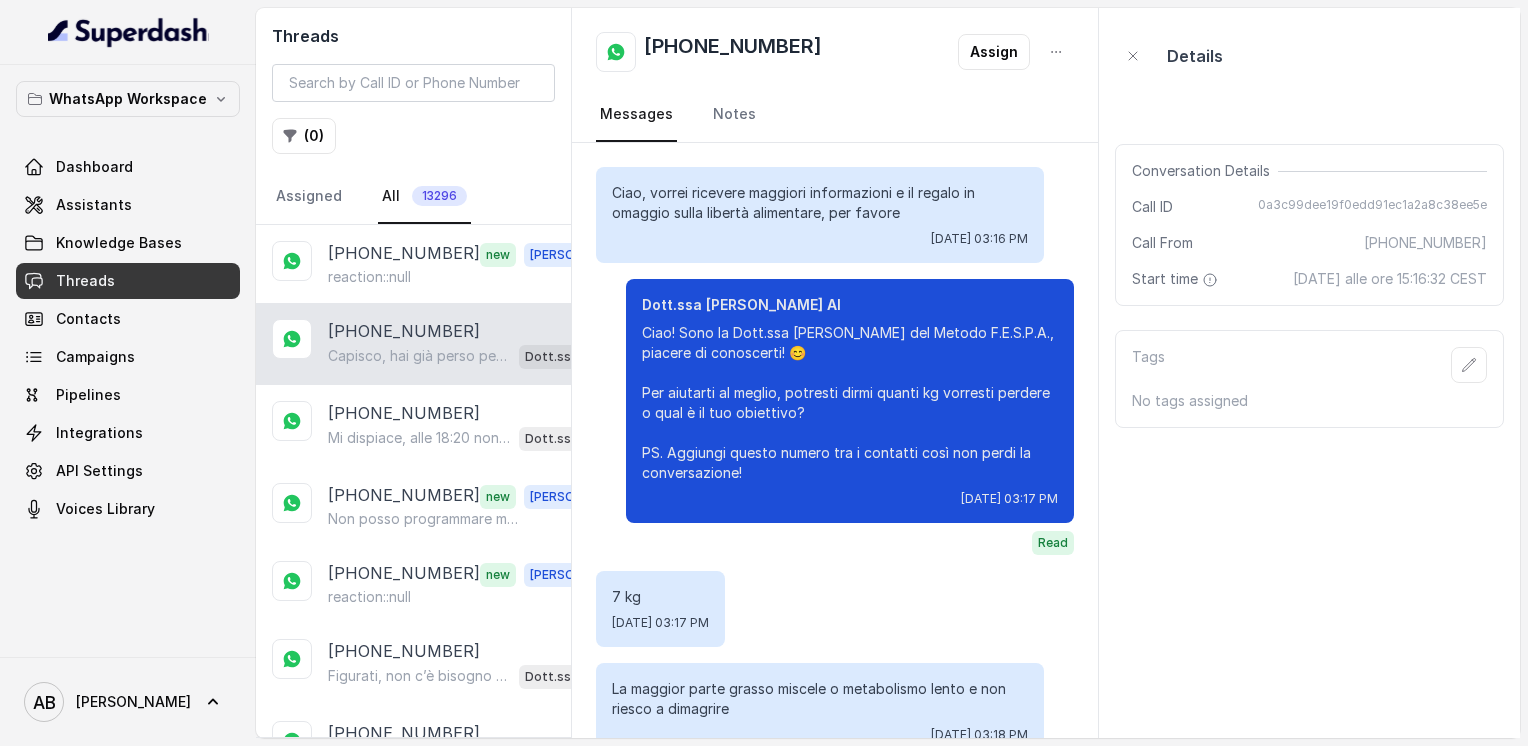 scroll, scrollTop: 692, scrollLeft: 0, axis: vertical 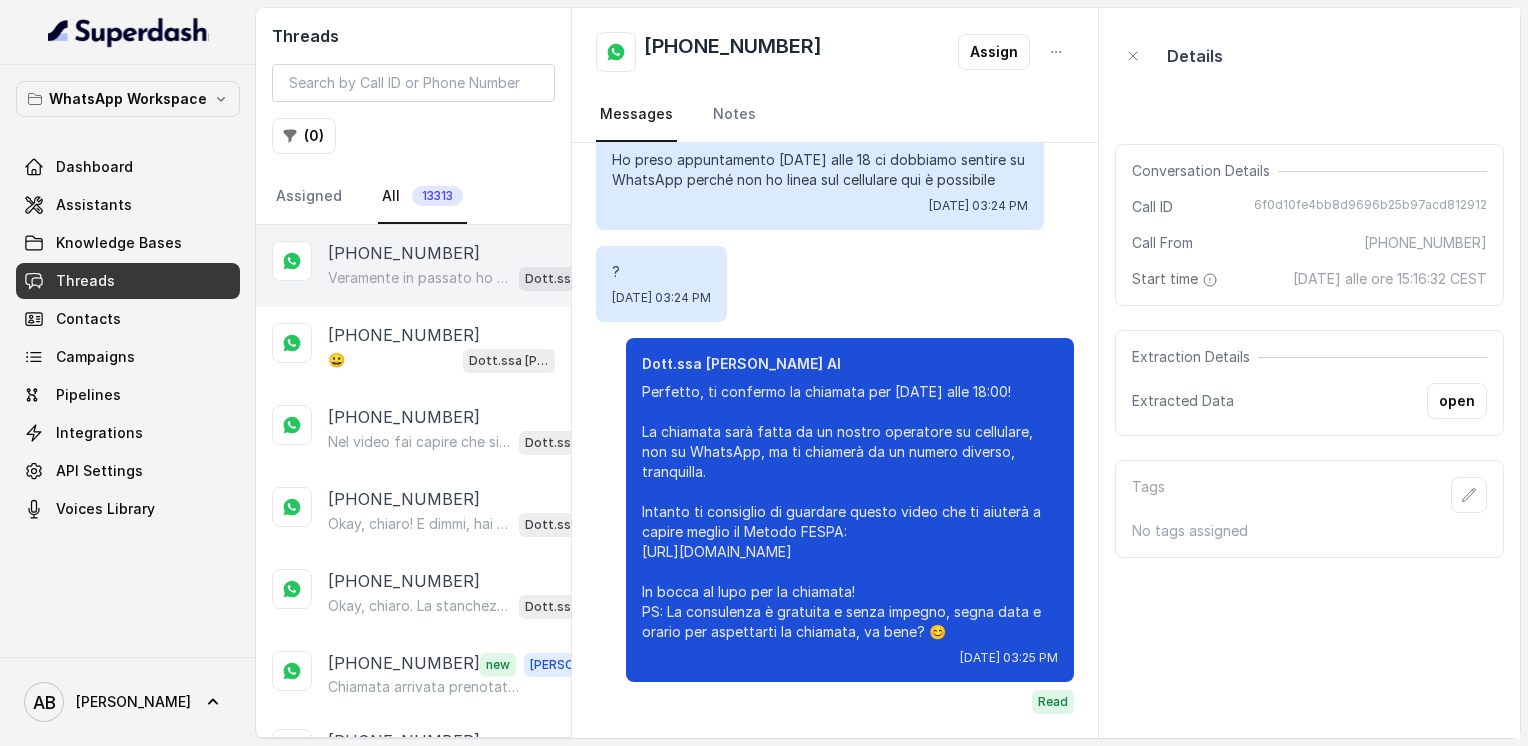 click on "Veramente in passato ho preso un drenante" at bounding box center (419, 278) 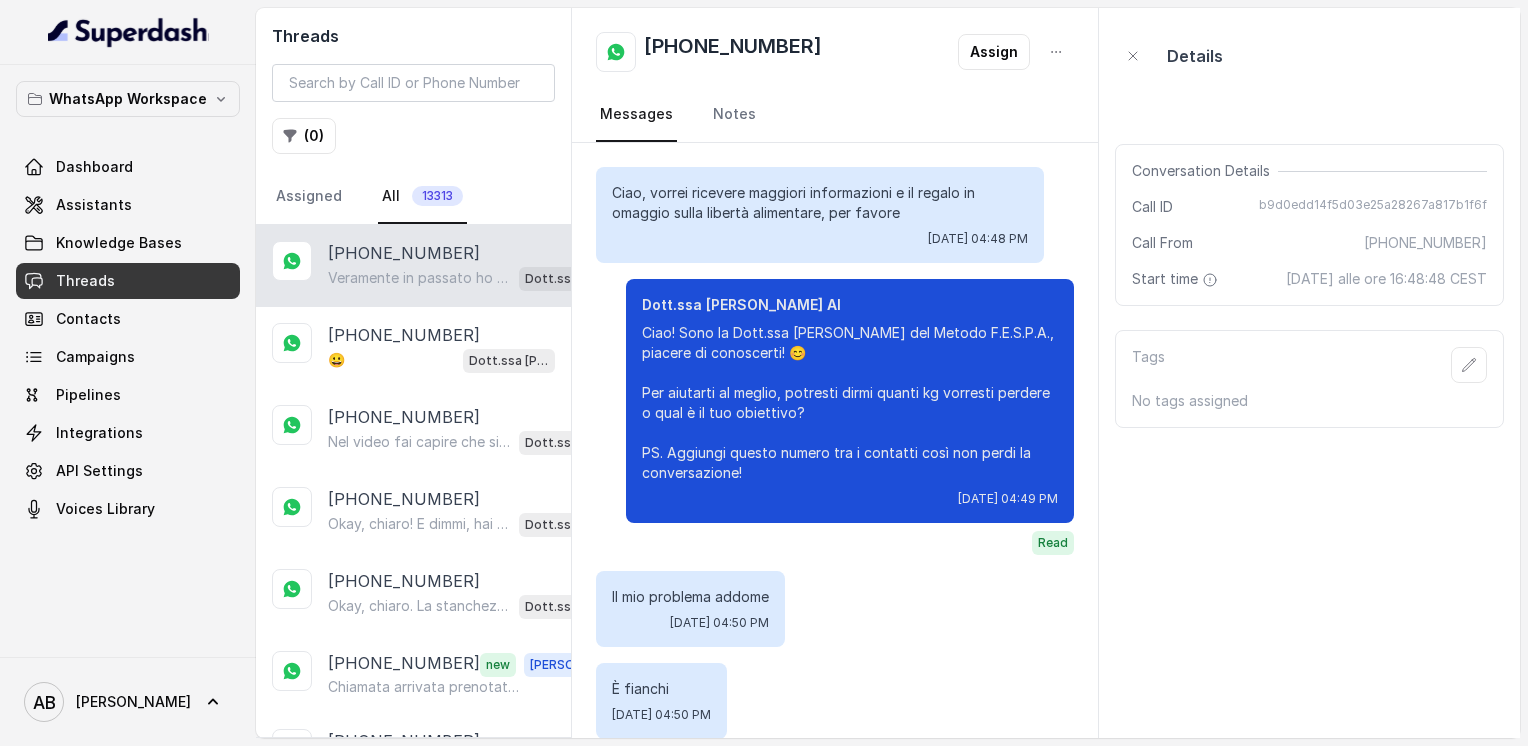 scroll, scrollTop: 764, scrollLeft: 0, axis: vertical 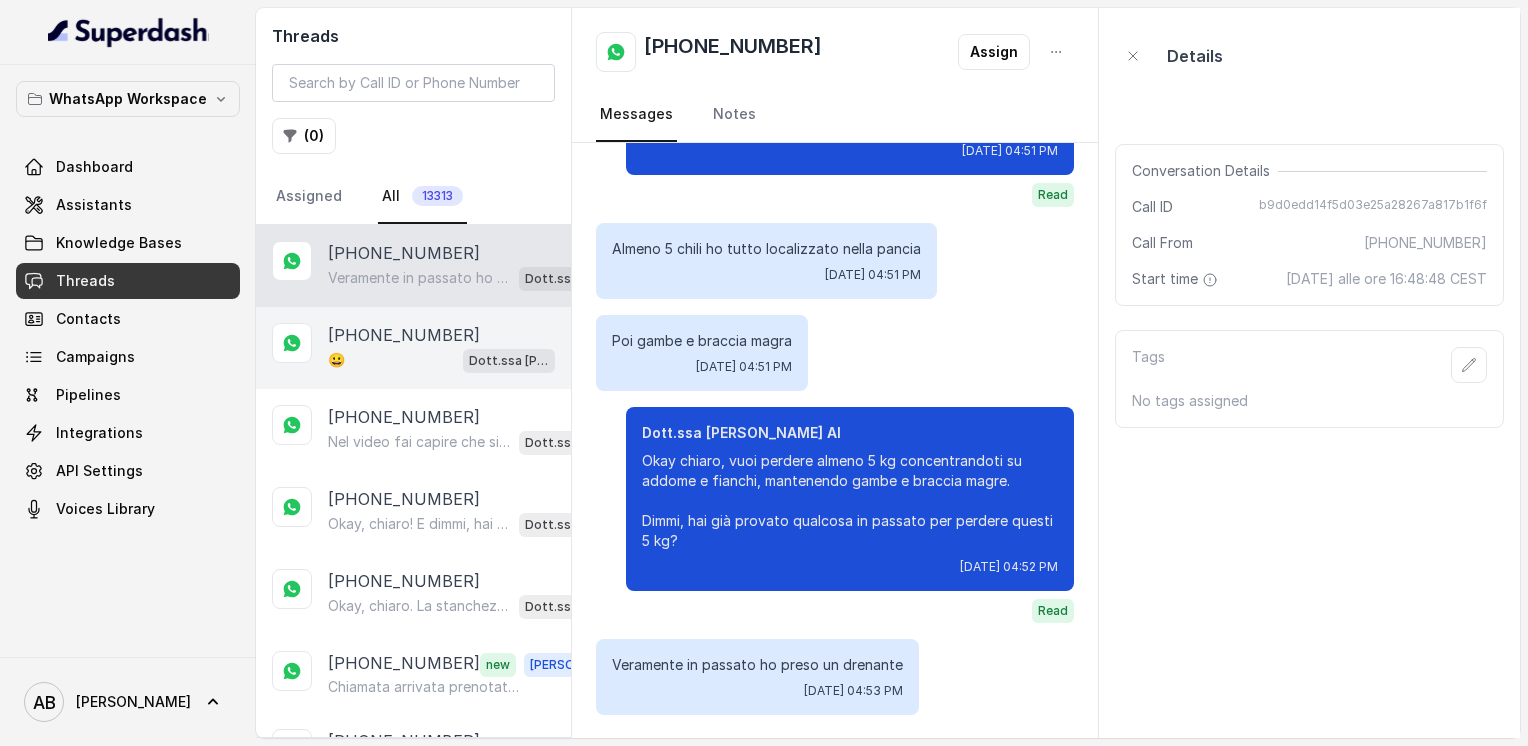 click on "[PHONE_NUMBER]" at bounding box center (404, 335) 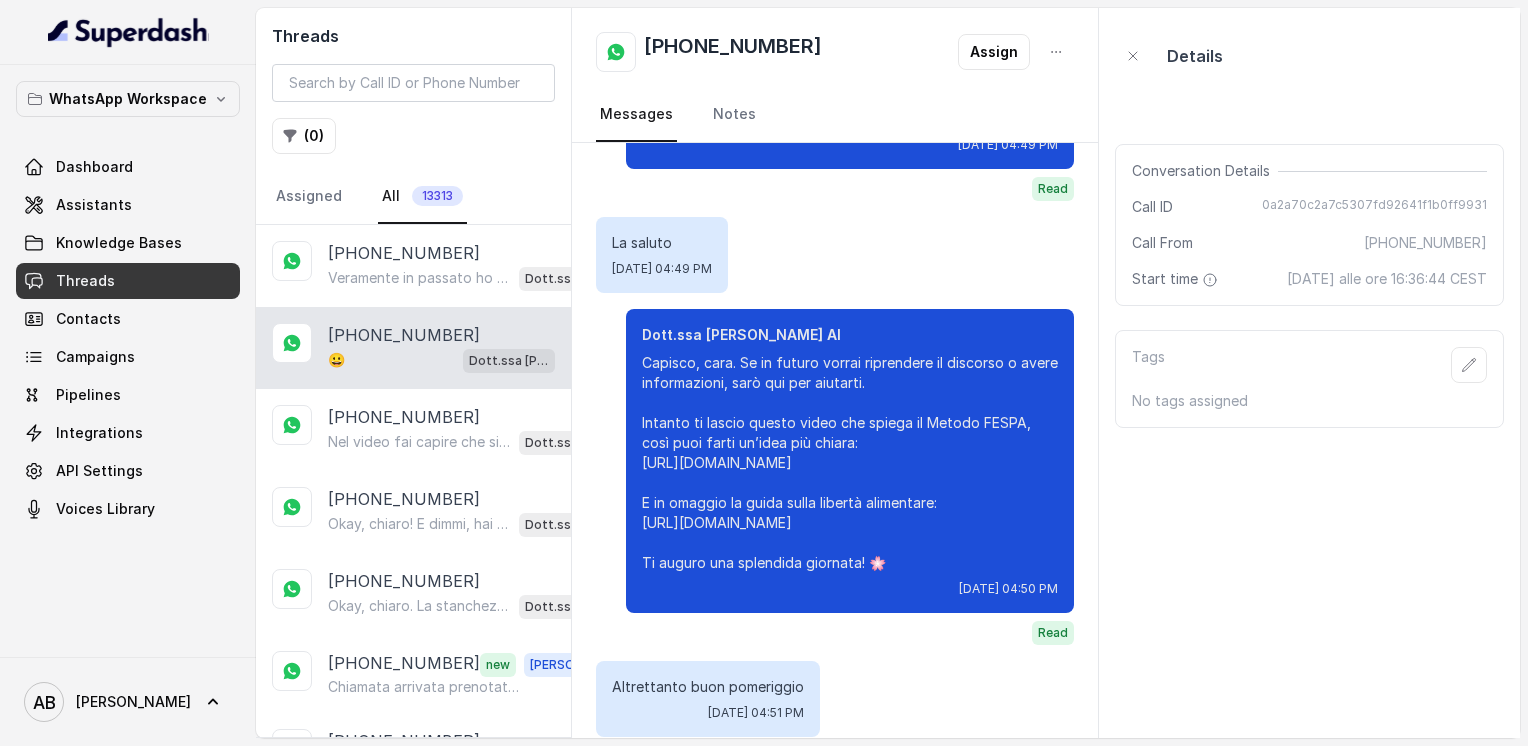 scroll, scrollTop: 3660, scrollLeft: 0, axis: vertical 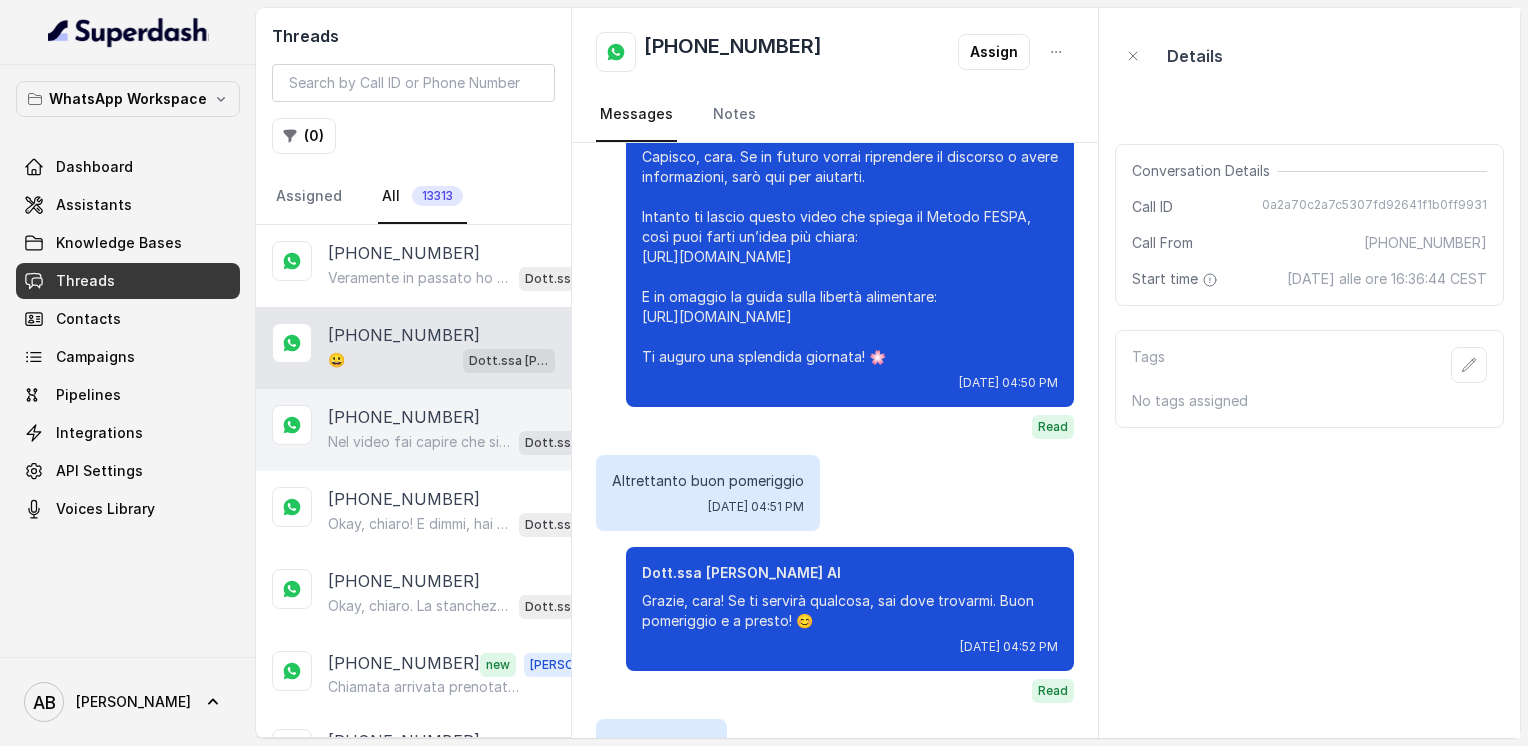 click on "[PHONE_NUMBER]" at bounding box center (404, 417) 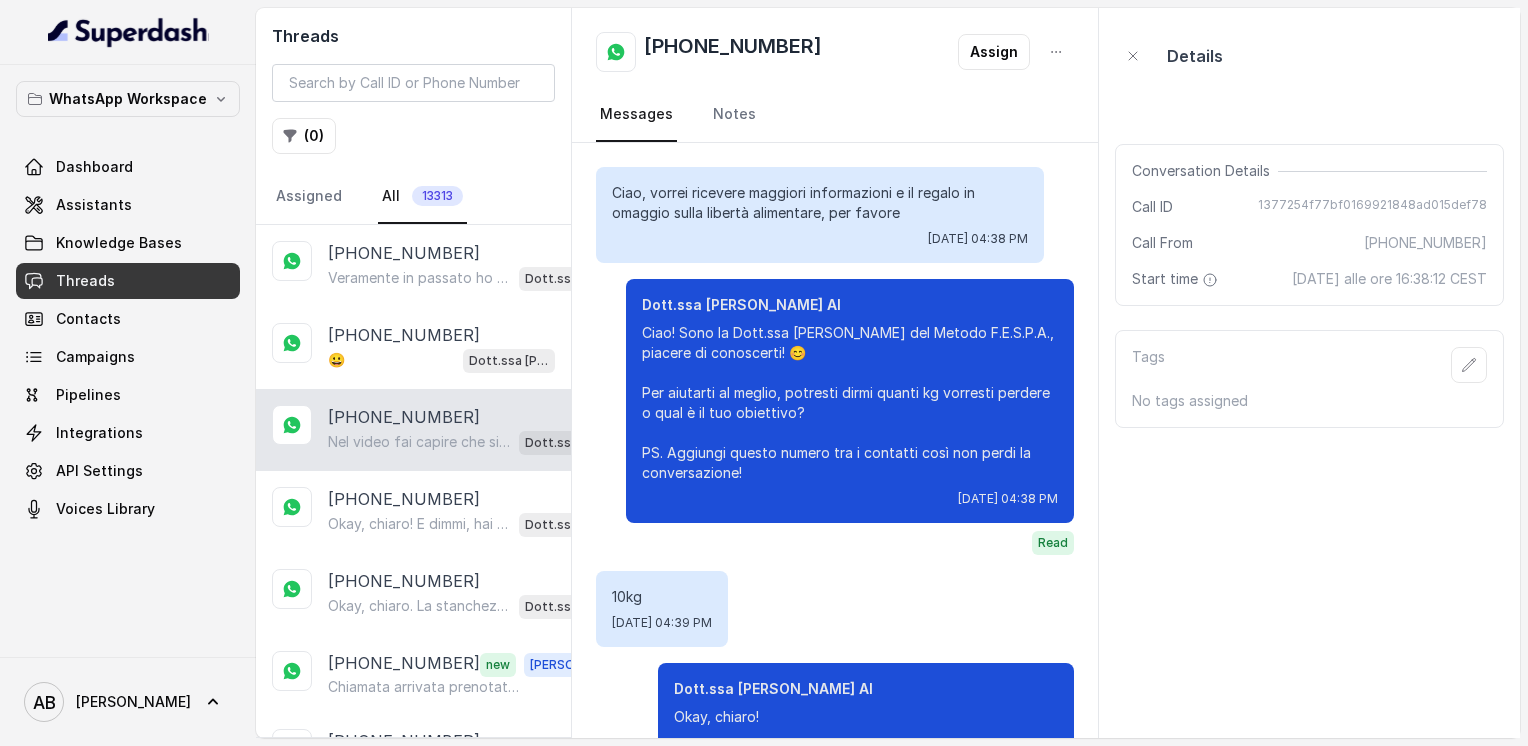 scroll, scrollTop: 520, scrollLeft: 0, axis: vertical 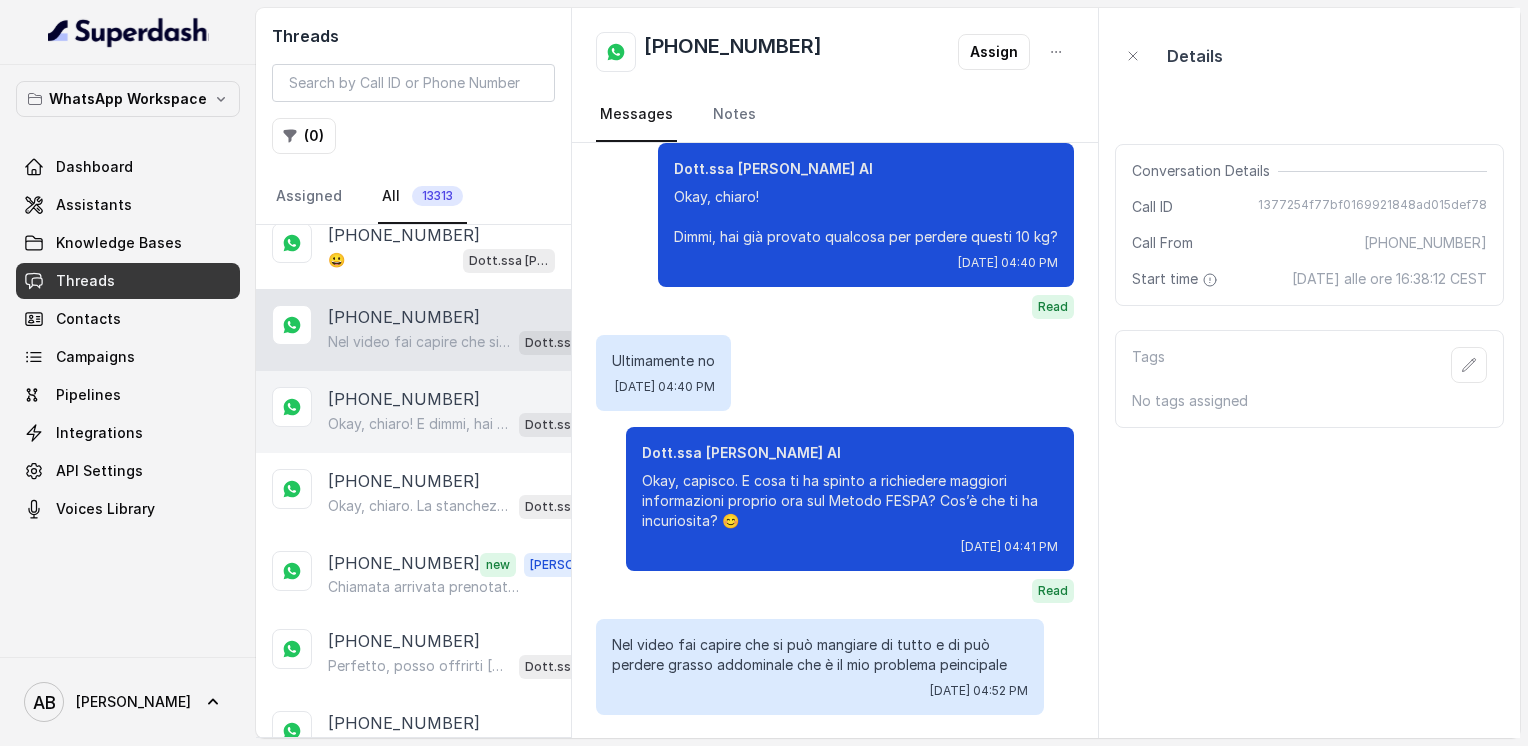 click on "Okay, chiaro! E dimmi, hai già provato qualcosa per perdere questi 8 kg? Dott.ssa Saccone Federica AI" at bounding box center [469, 424] 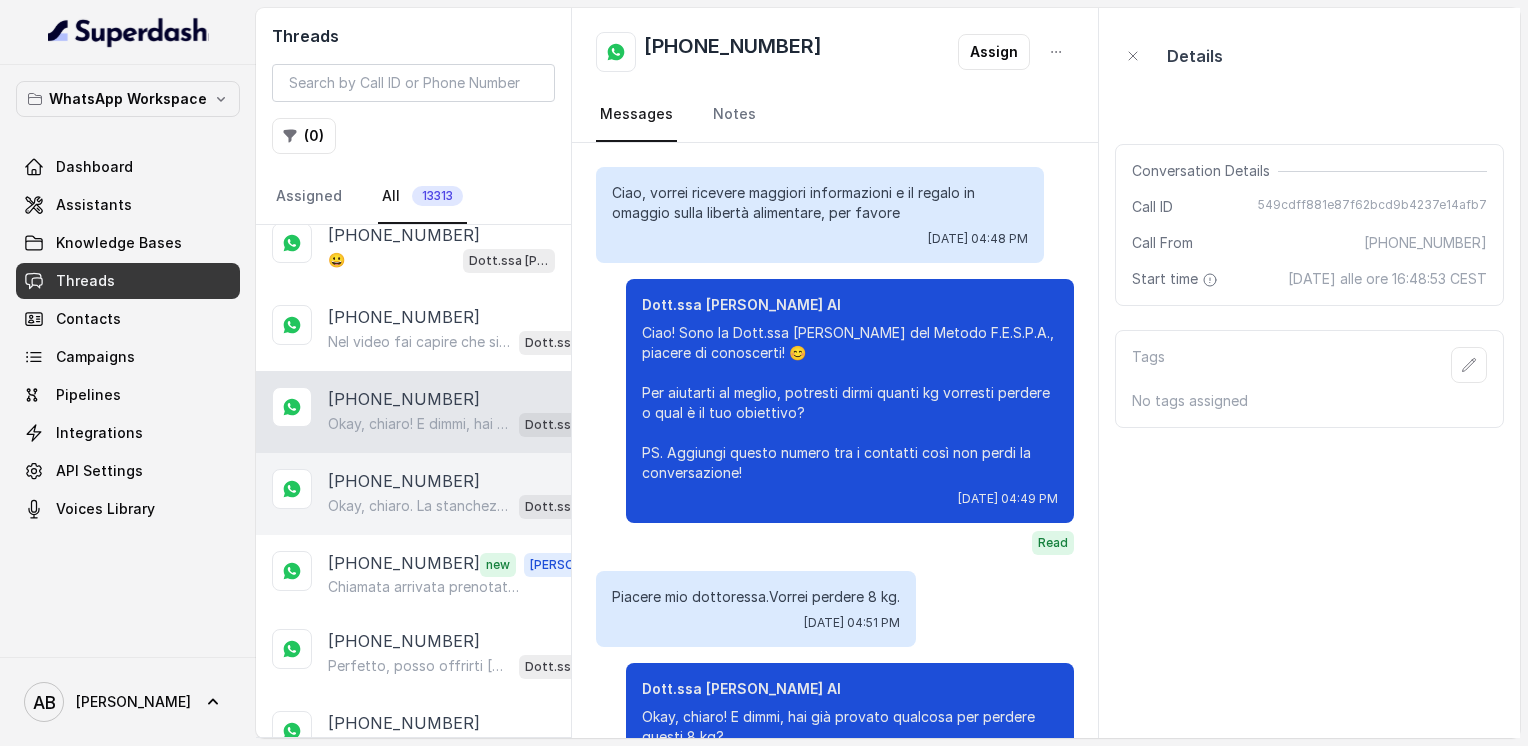 scroll, scrollTop: 104, scrollLeft: 0, axis: vertical 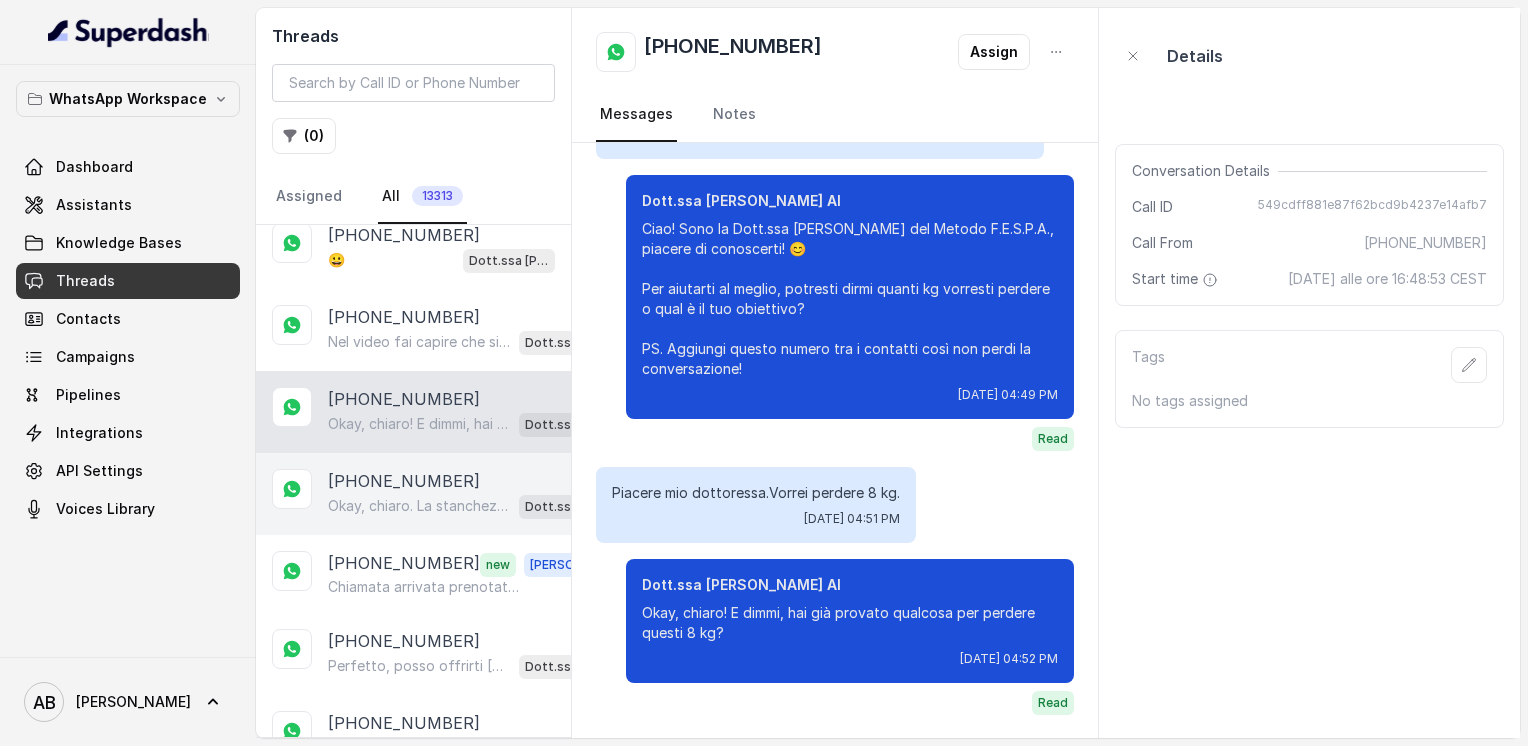 click on "[PHONE_NUMBER]" at bounding box center [404, 481] 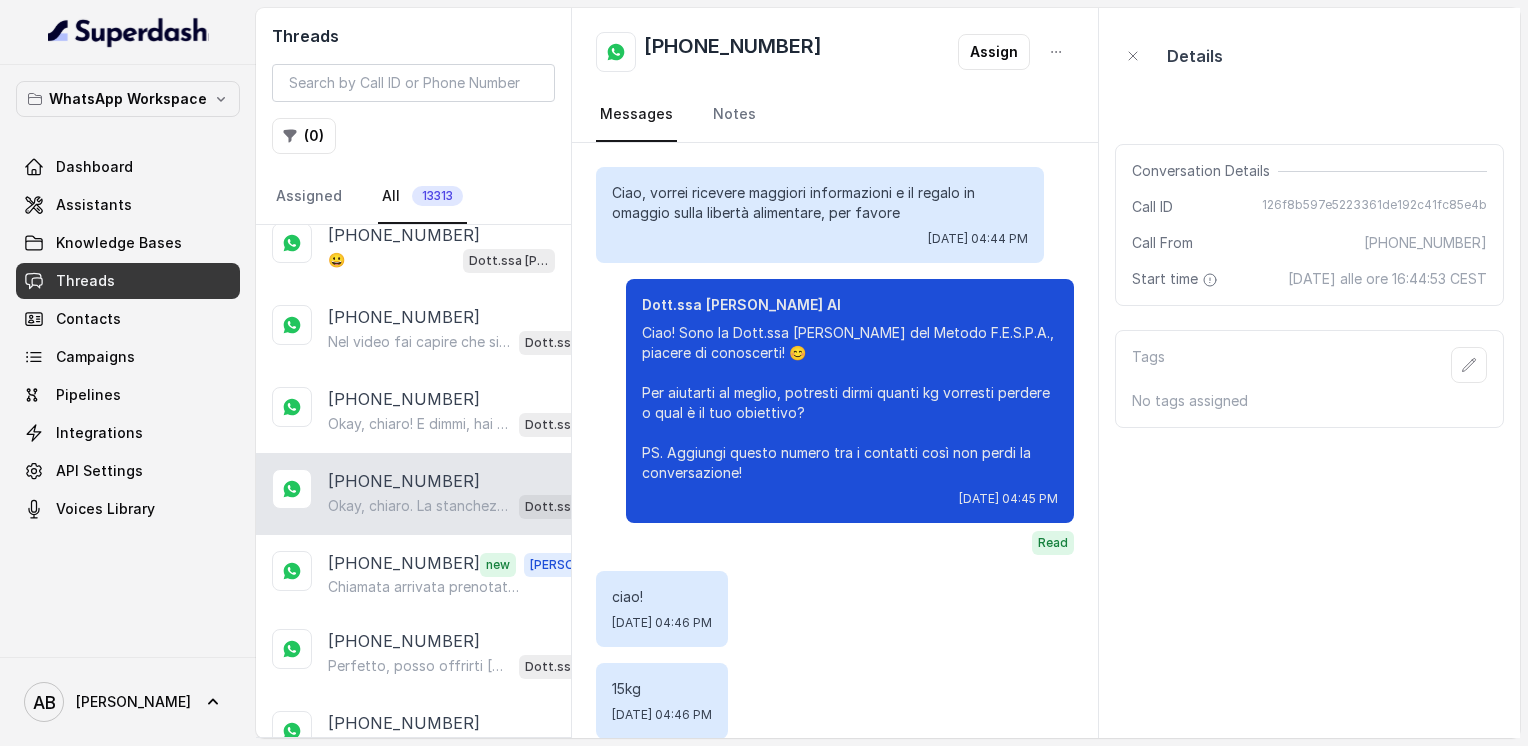 scroll, scrollTop: 976, scrollLeft: 0, axis: vertical 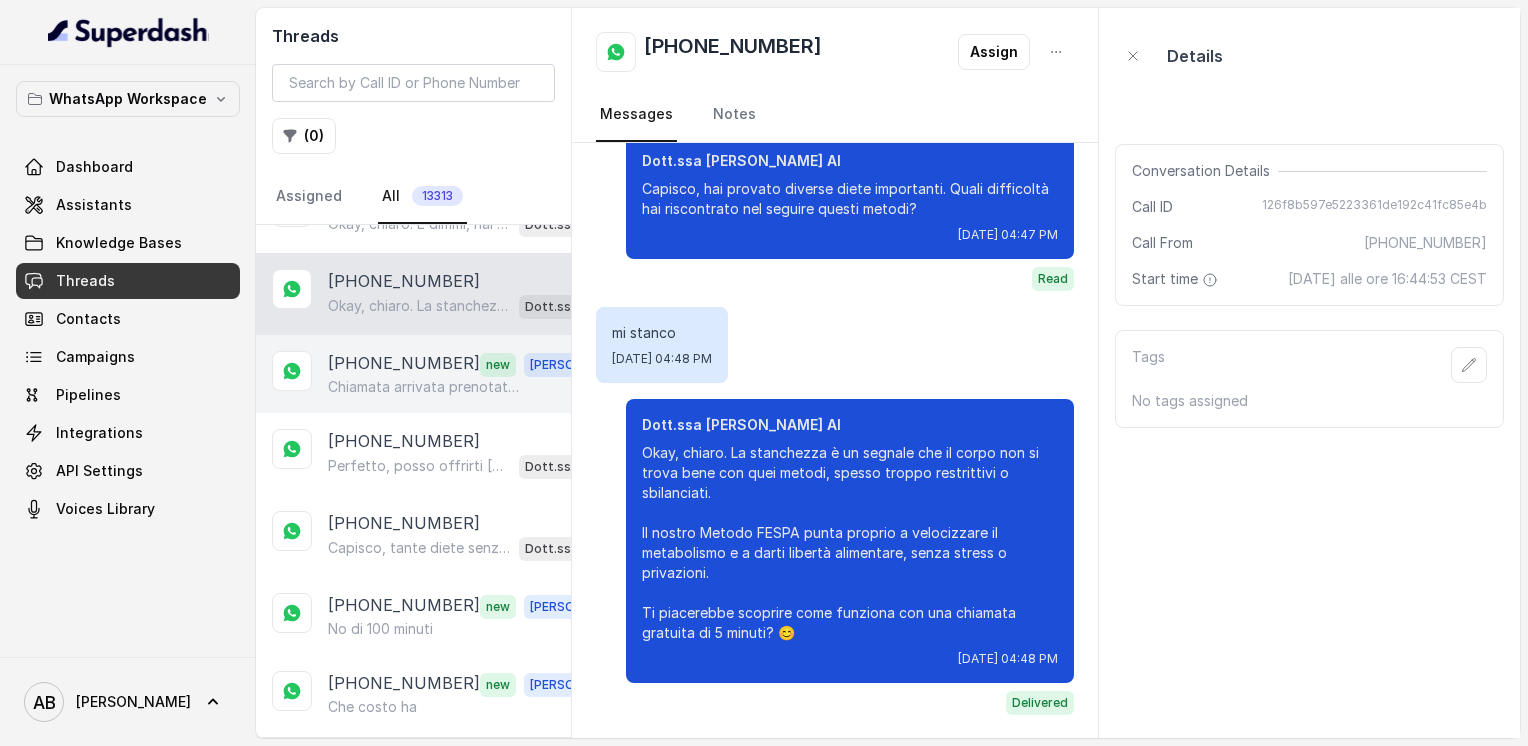 click on "Chiamata arrivata  prenotata consulenza.  Grazie" at bounding box center (424, 387) 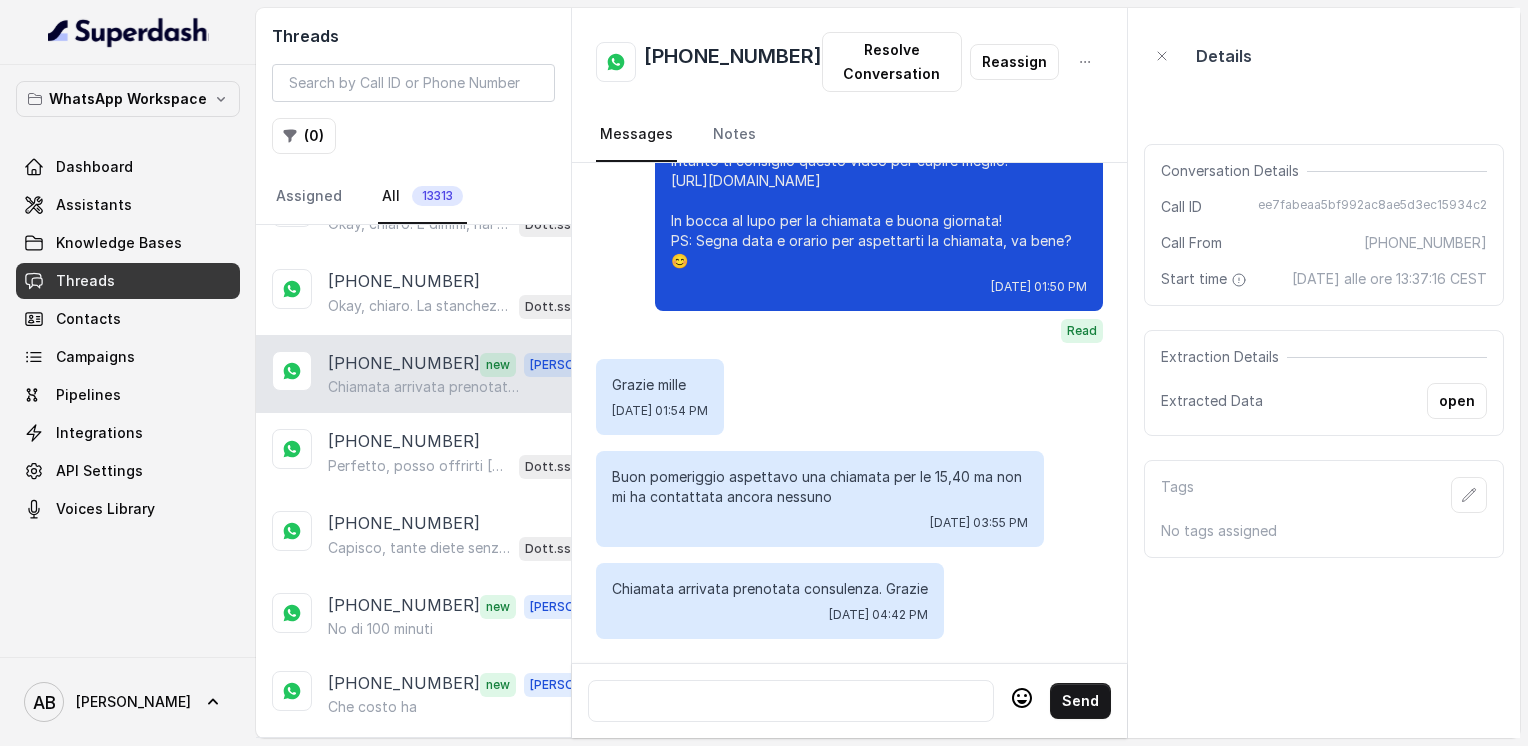 scroll, scrollTop: 3088, scrollLeft: 0, axis: vertical 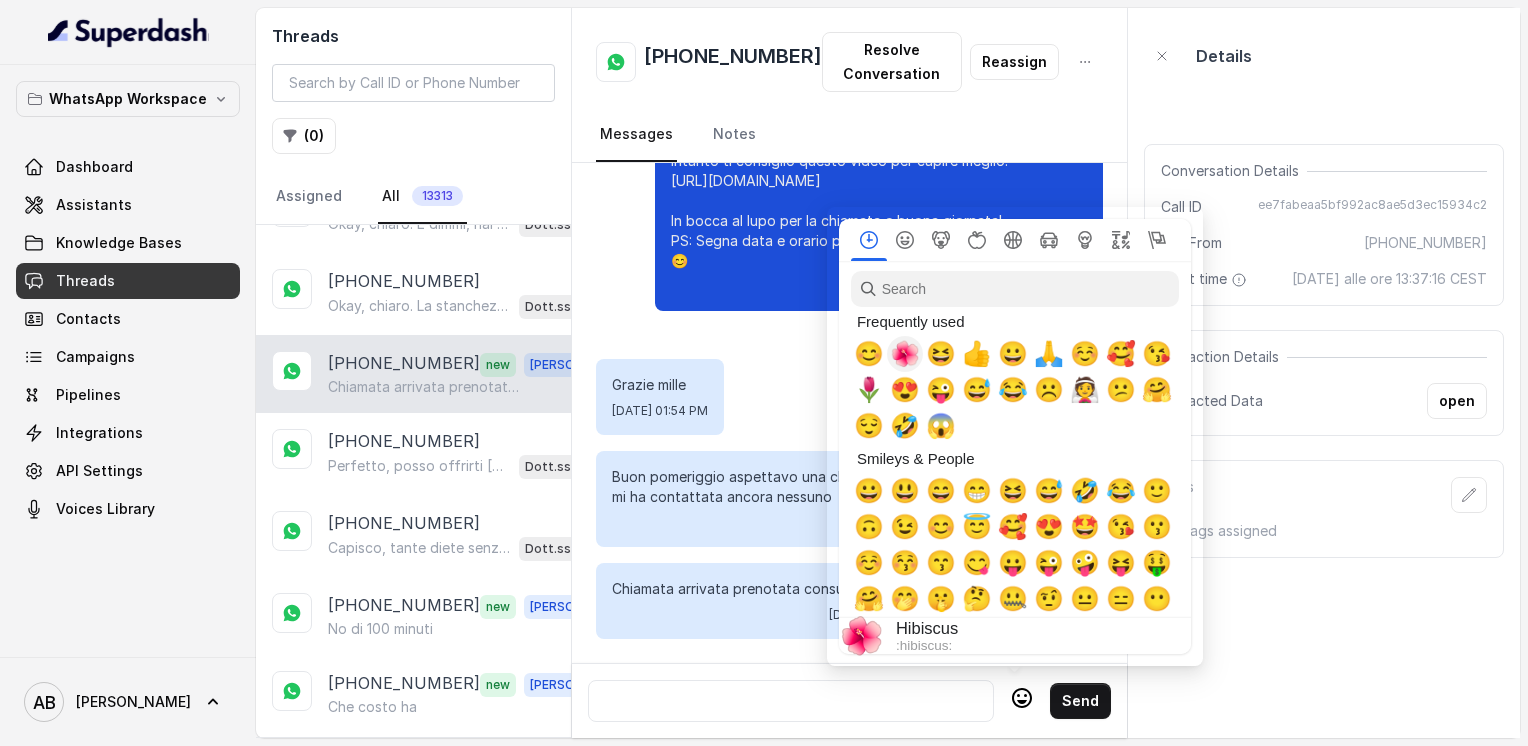 click on "🌺" at bounding box center (905, 354) 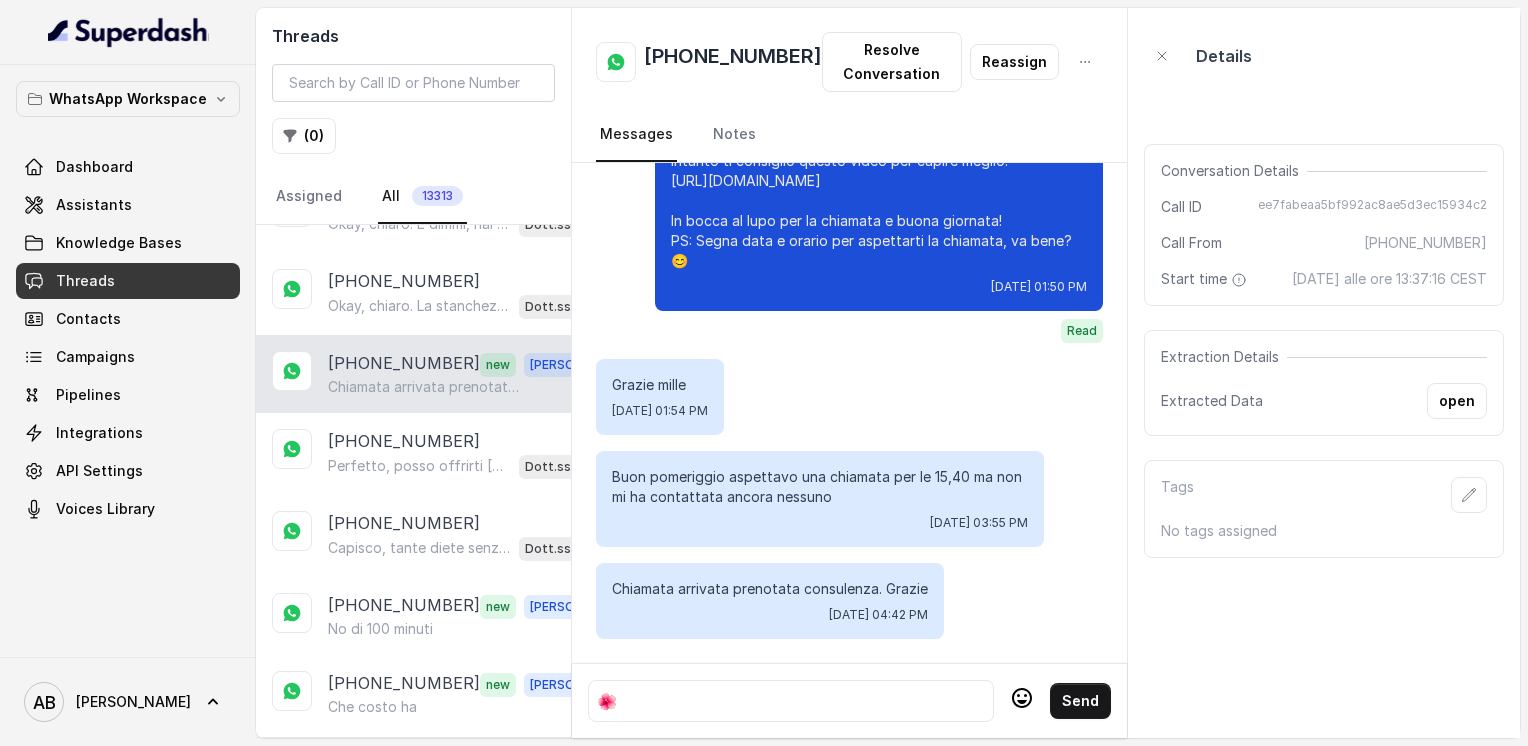 click 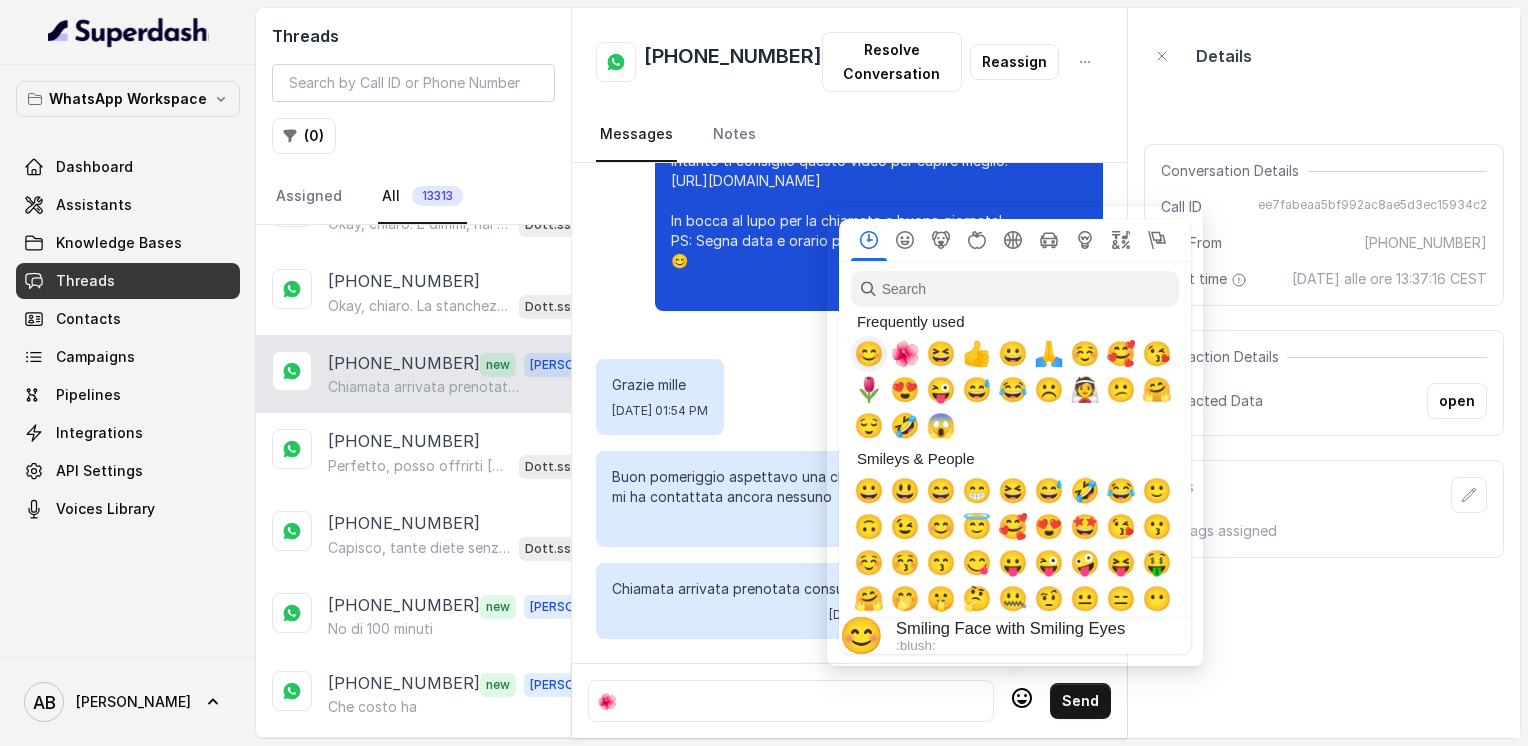 click on "🌺" at bounding box center (905, 354) 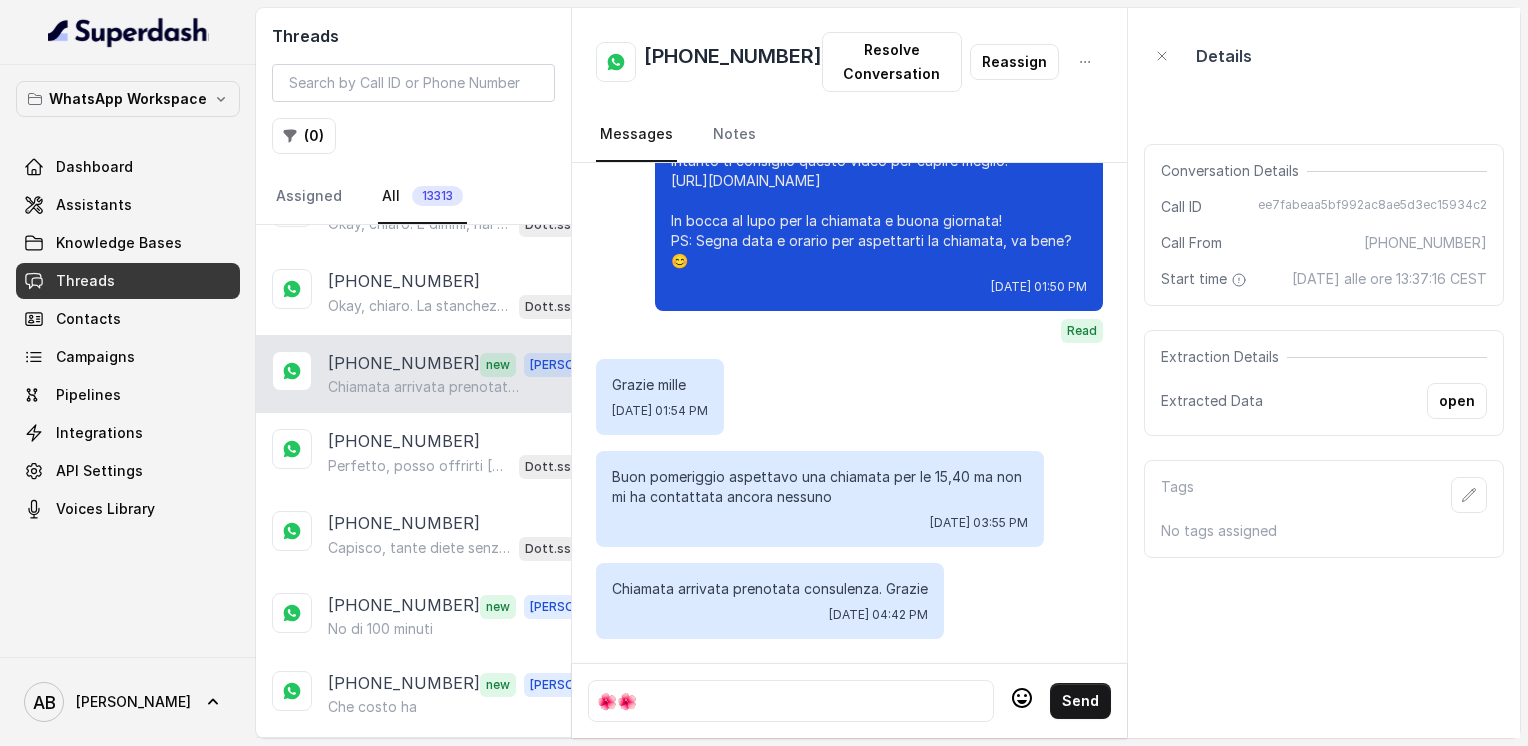 click 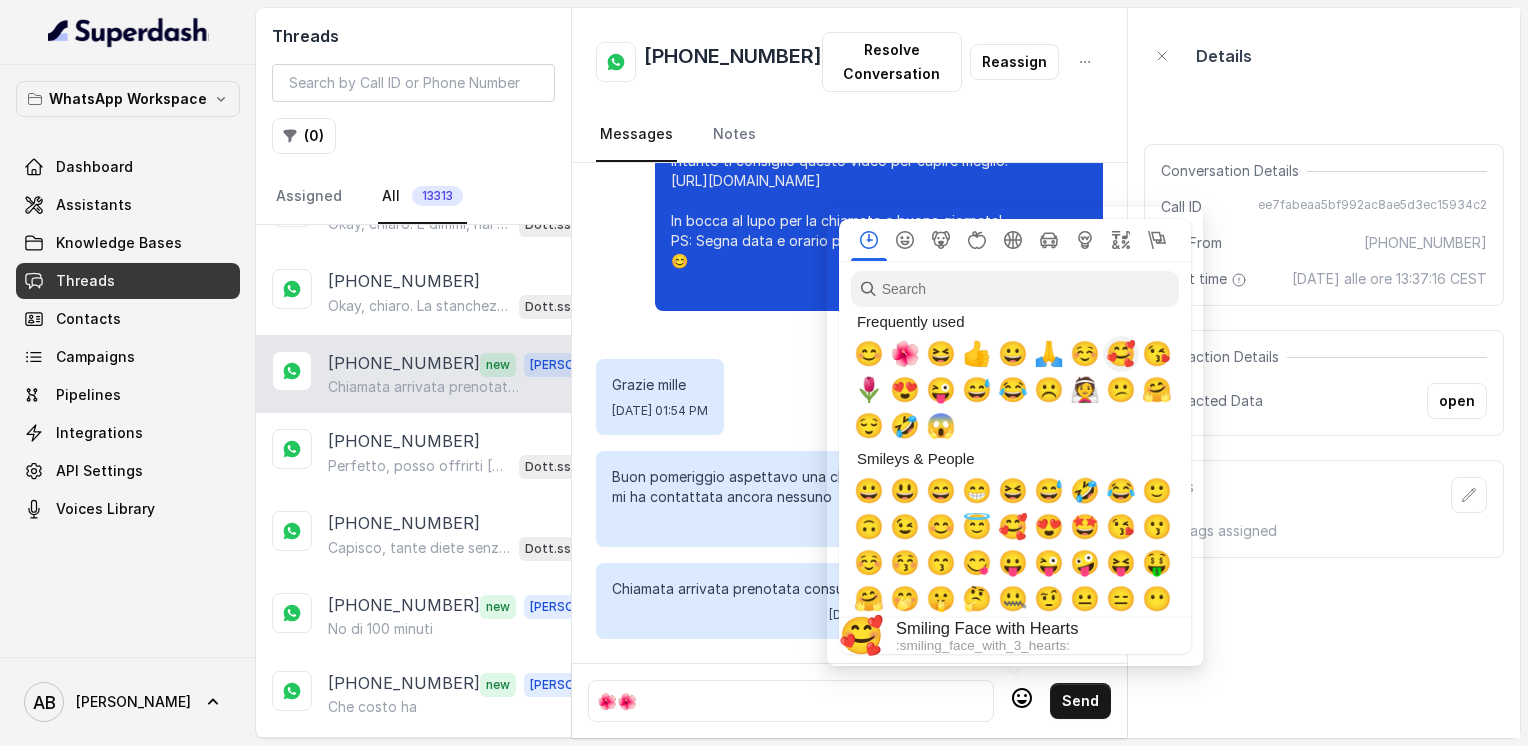 click on "🥰" at bounding box center (1121, 354) 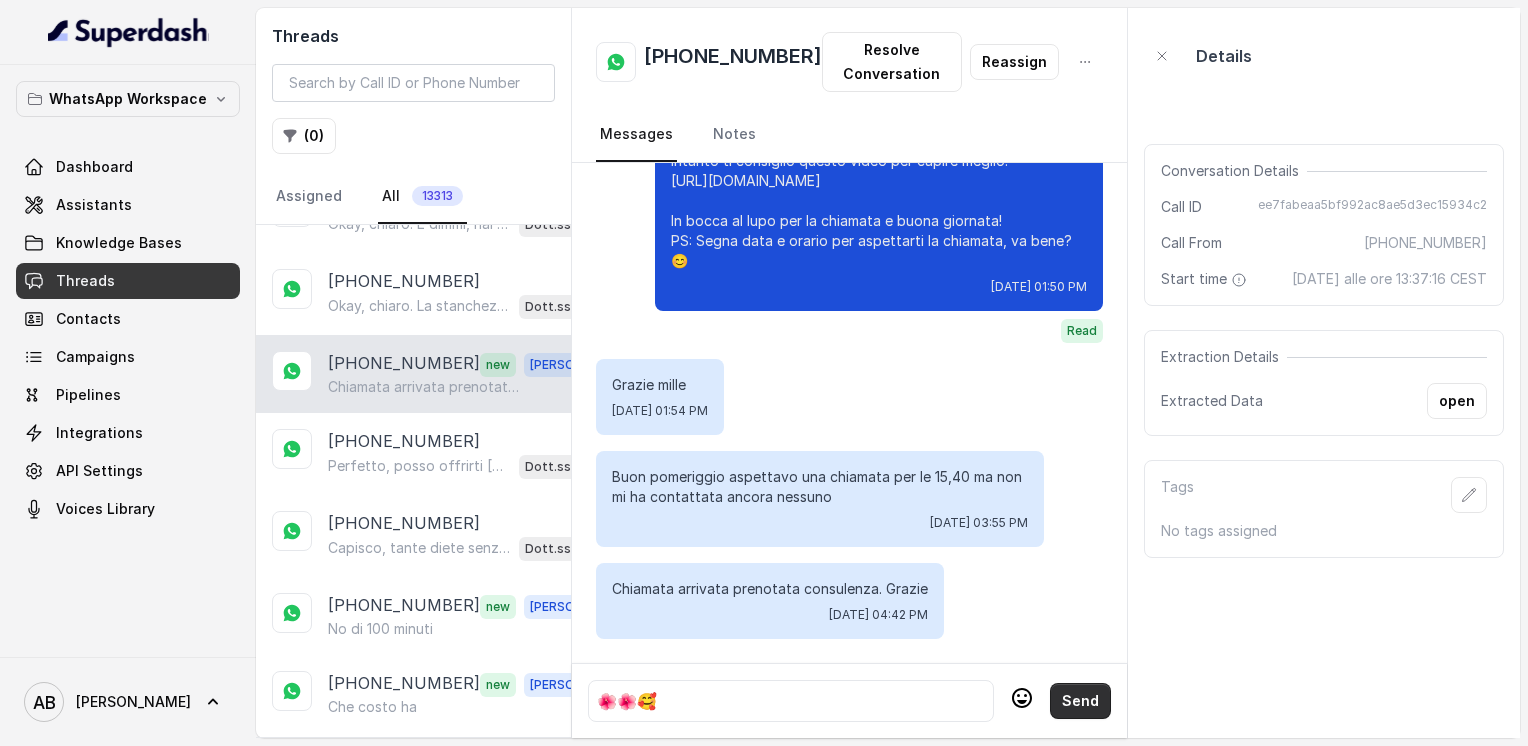click on "Send" at bounding box center [1080, 701] 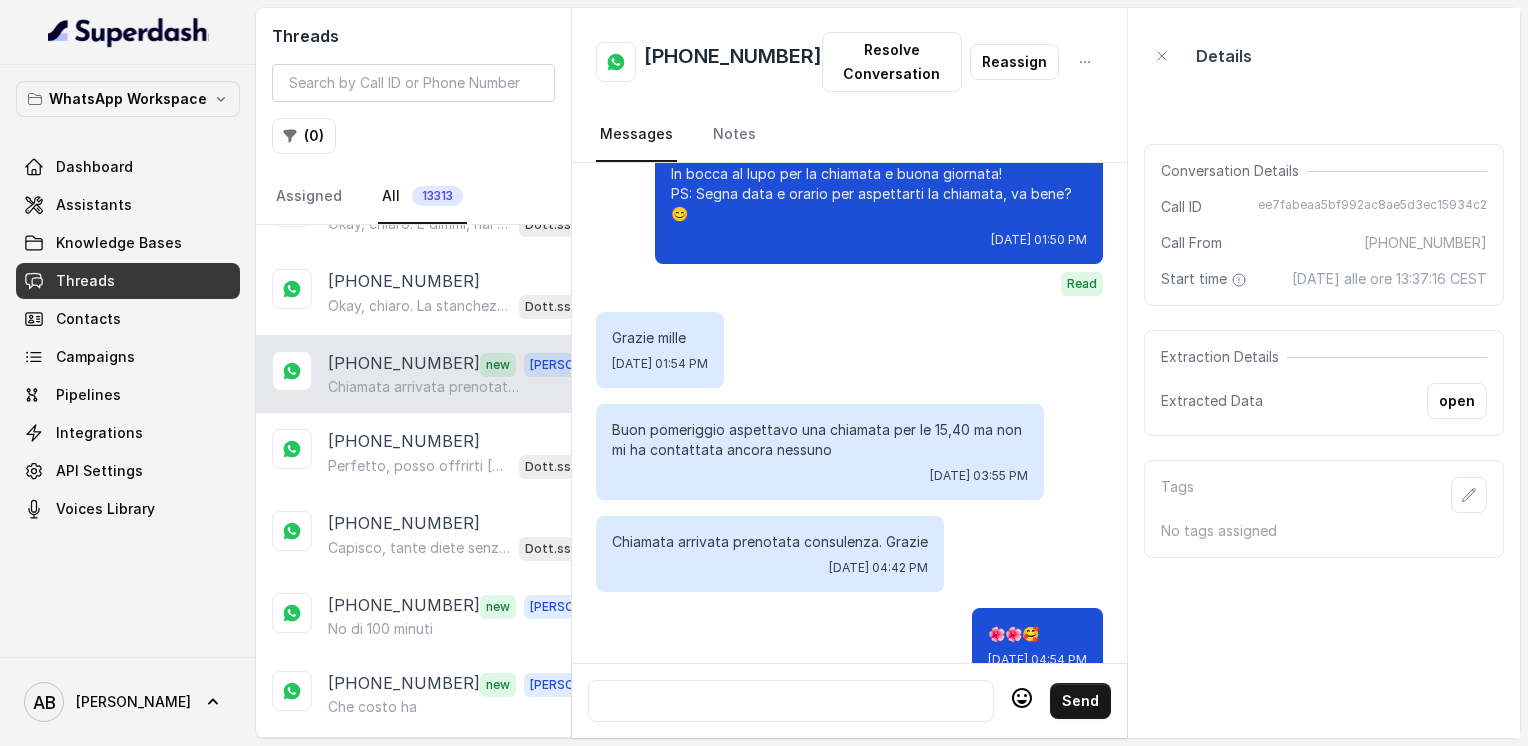 scroll, scrollTop: 3180, scrollLeft: 0, axis: vertical 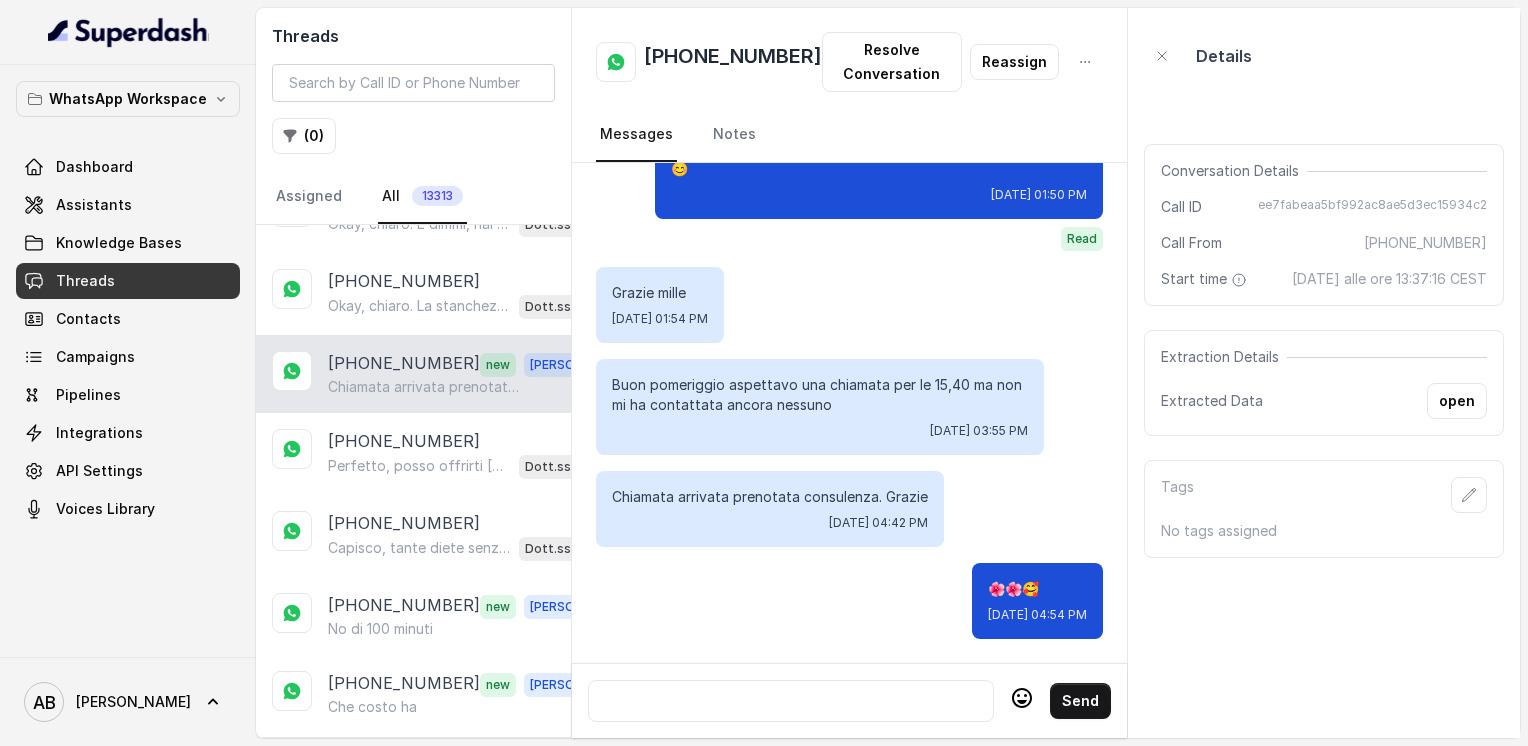 click on "[PHONE_NUMBER]" at bounding box center (733, 62) 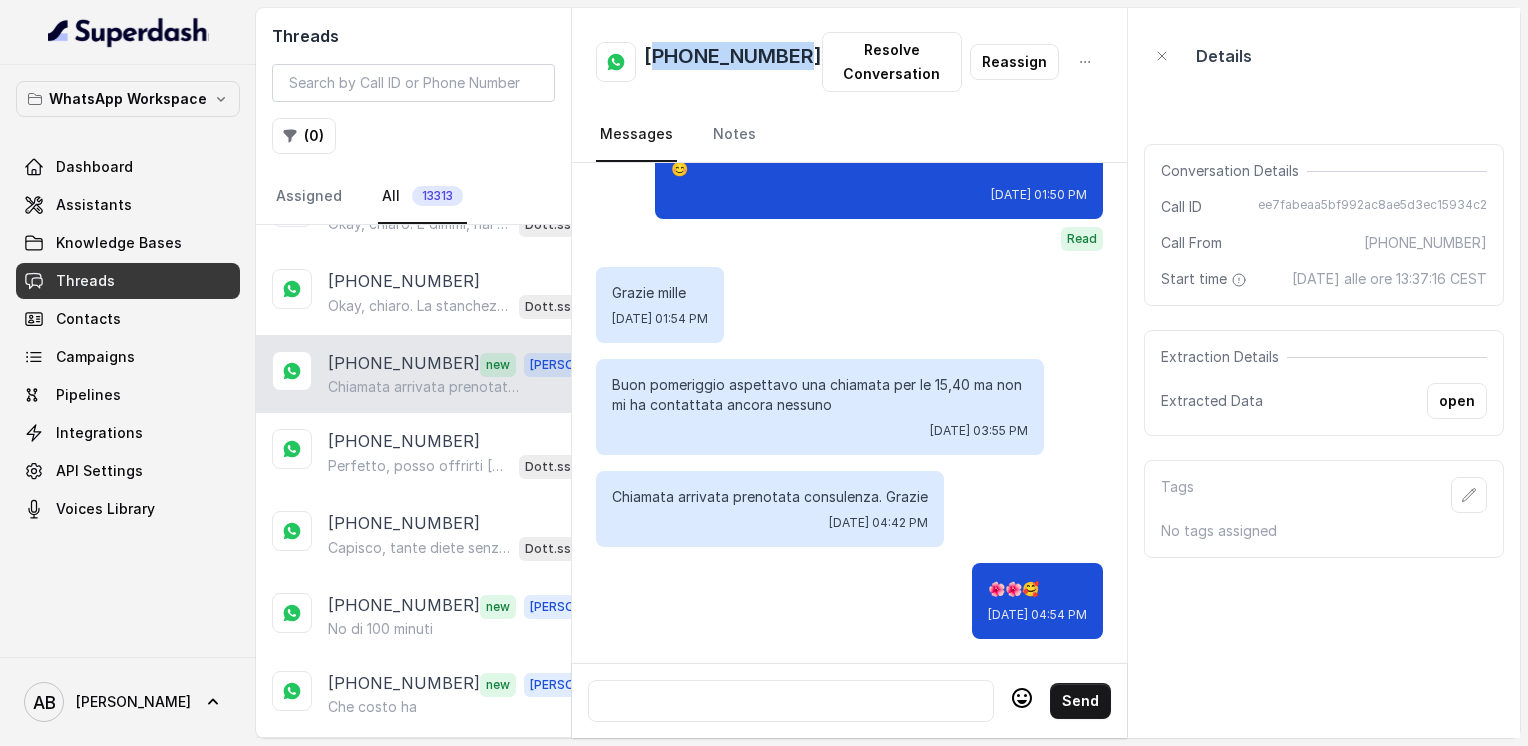 click on "[PHONE_NUMBER]" at bounding box center [733, 62] 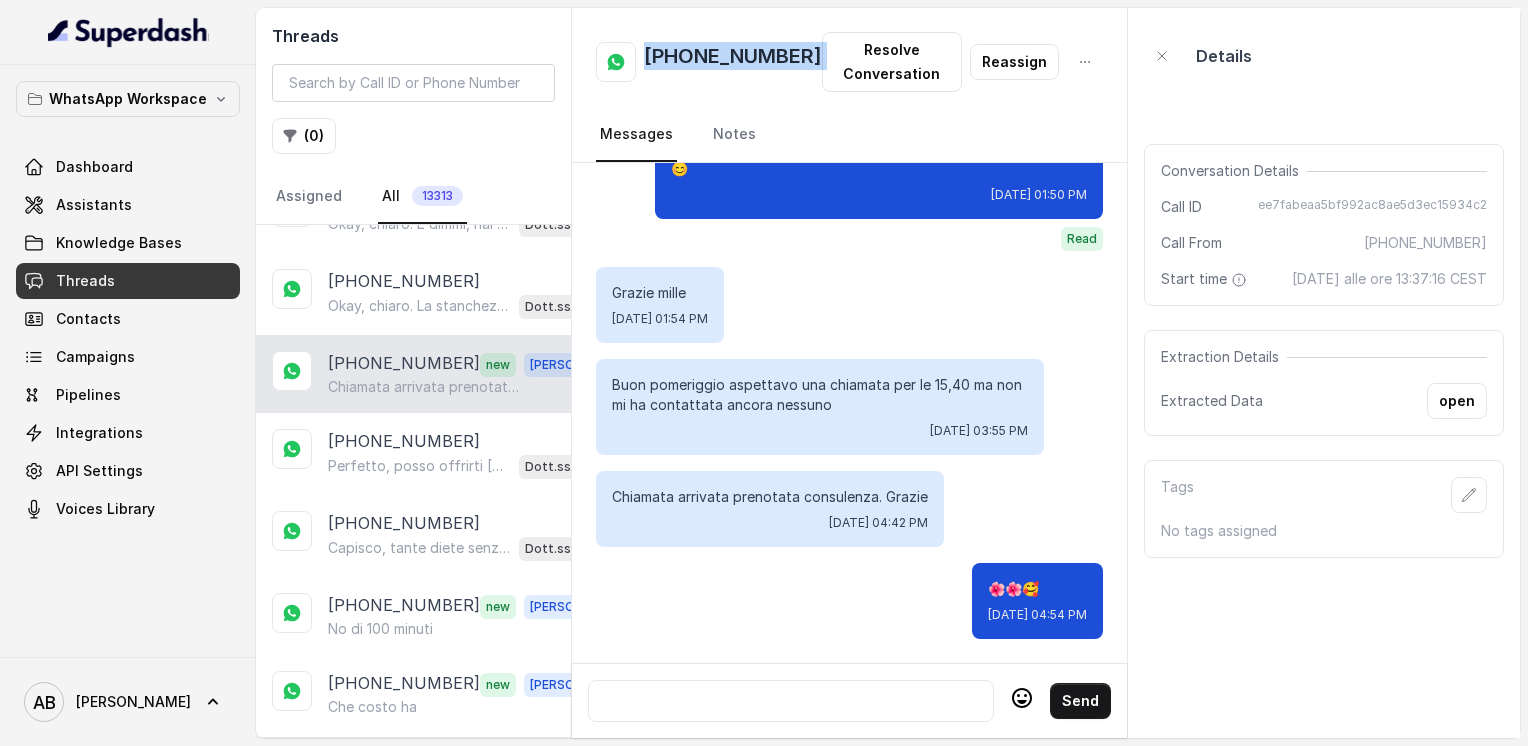 click on "[PHONE_NUMBER]" at bounding box center [733, 62] 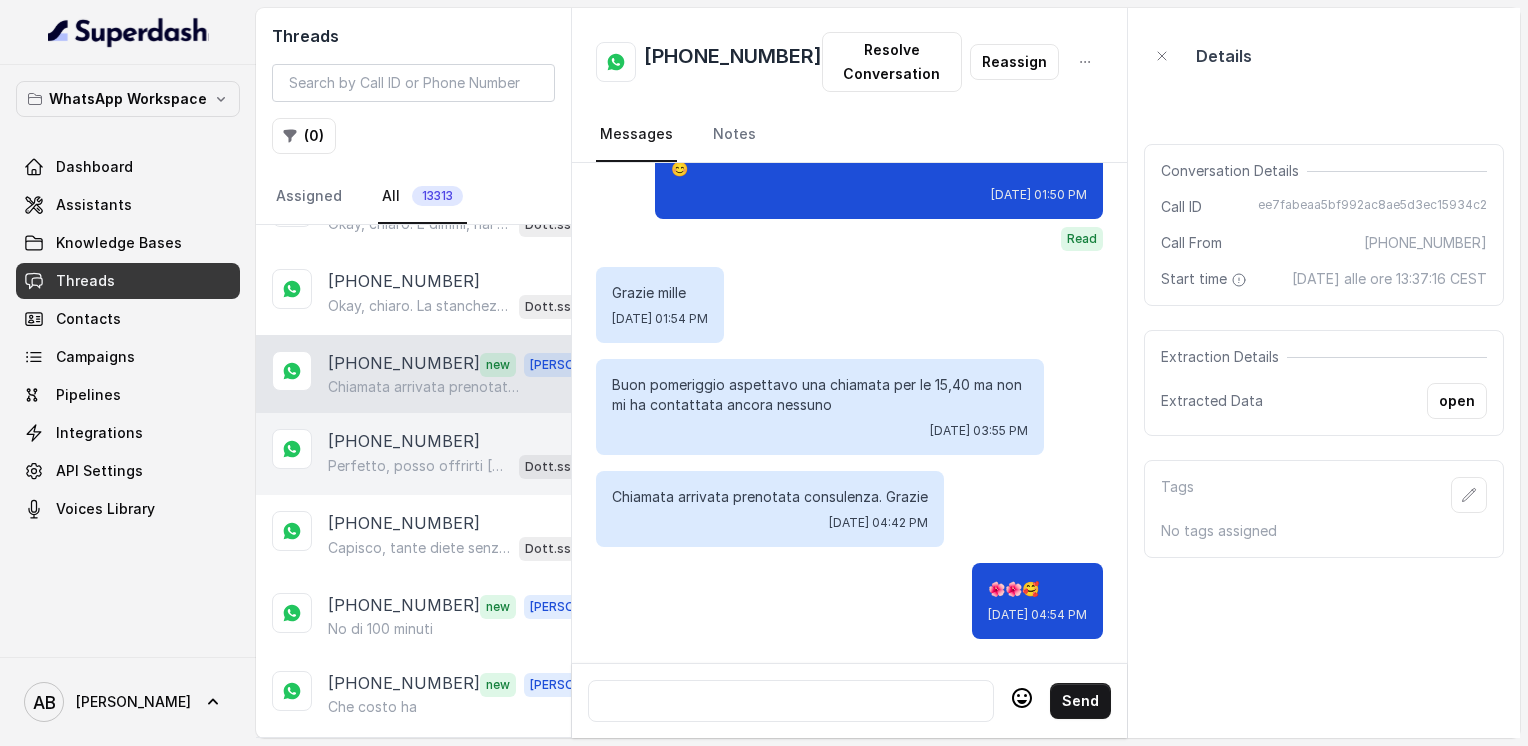 click on "[PHONE_NUMBER]" at bounding box center [404, 441] 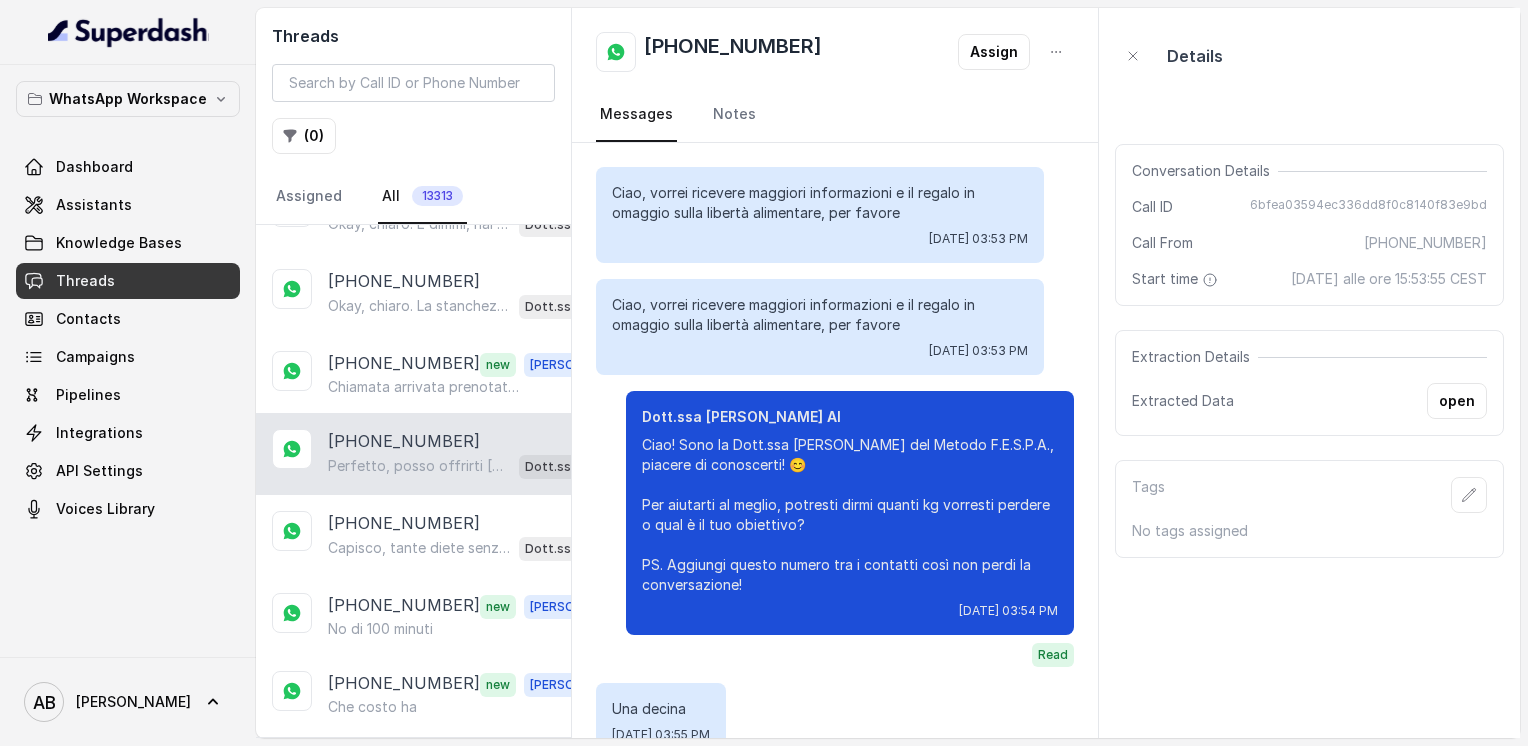 scroll, scrollTop: 2740, scrollLeft: 0, axis: vertical 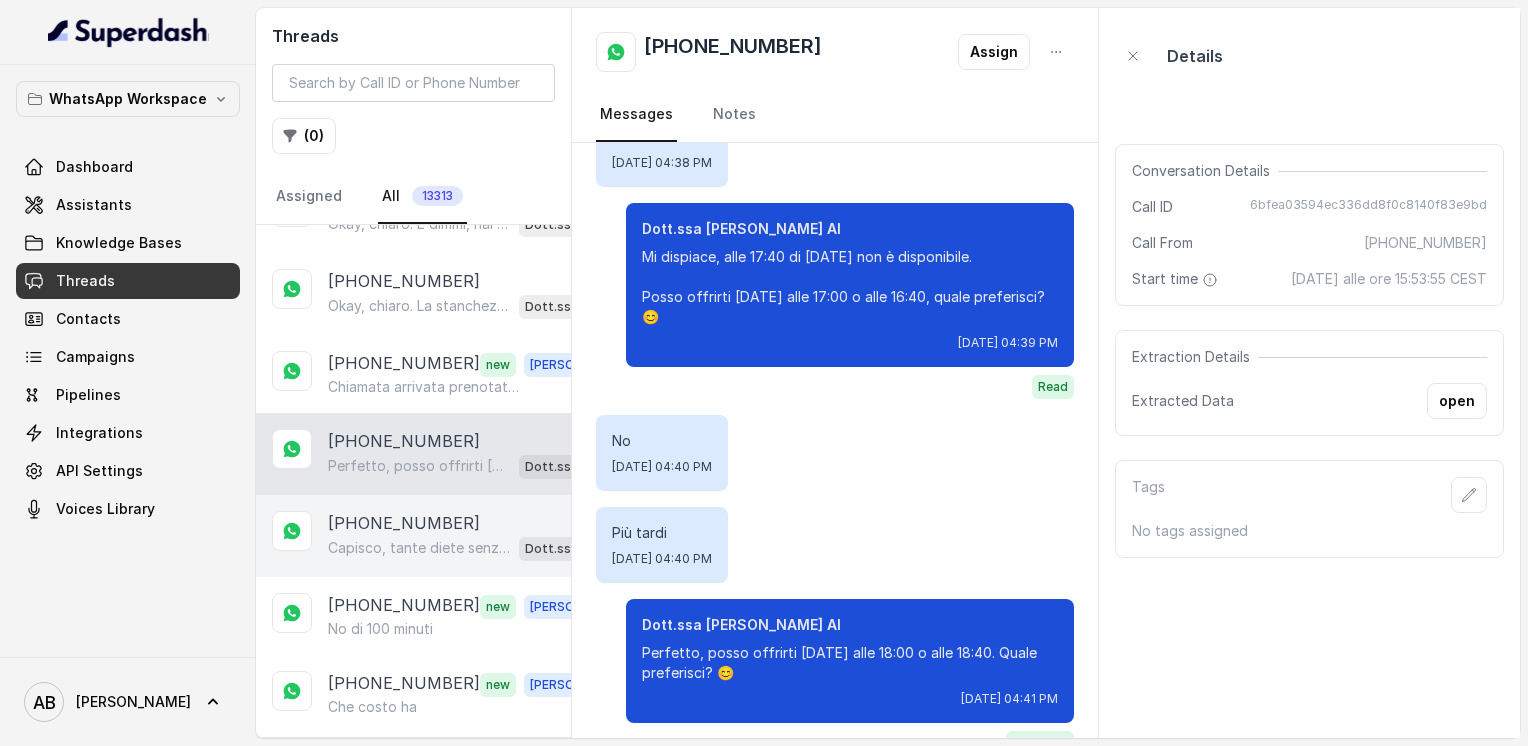 click on "Capisco, tante diete senza risultati duraturi possono essere davvero scoraggianti.
Spesso le diete tradizionali non funzionano perché non aiutano a velocizzare il metabolismo né a raggiungere la libertà alimentare.
Dimmi, quali difficoltà hai incontrato con queste diete?" at bounding box center (419, 548) 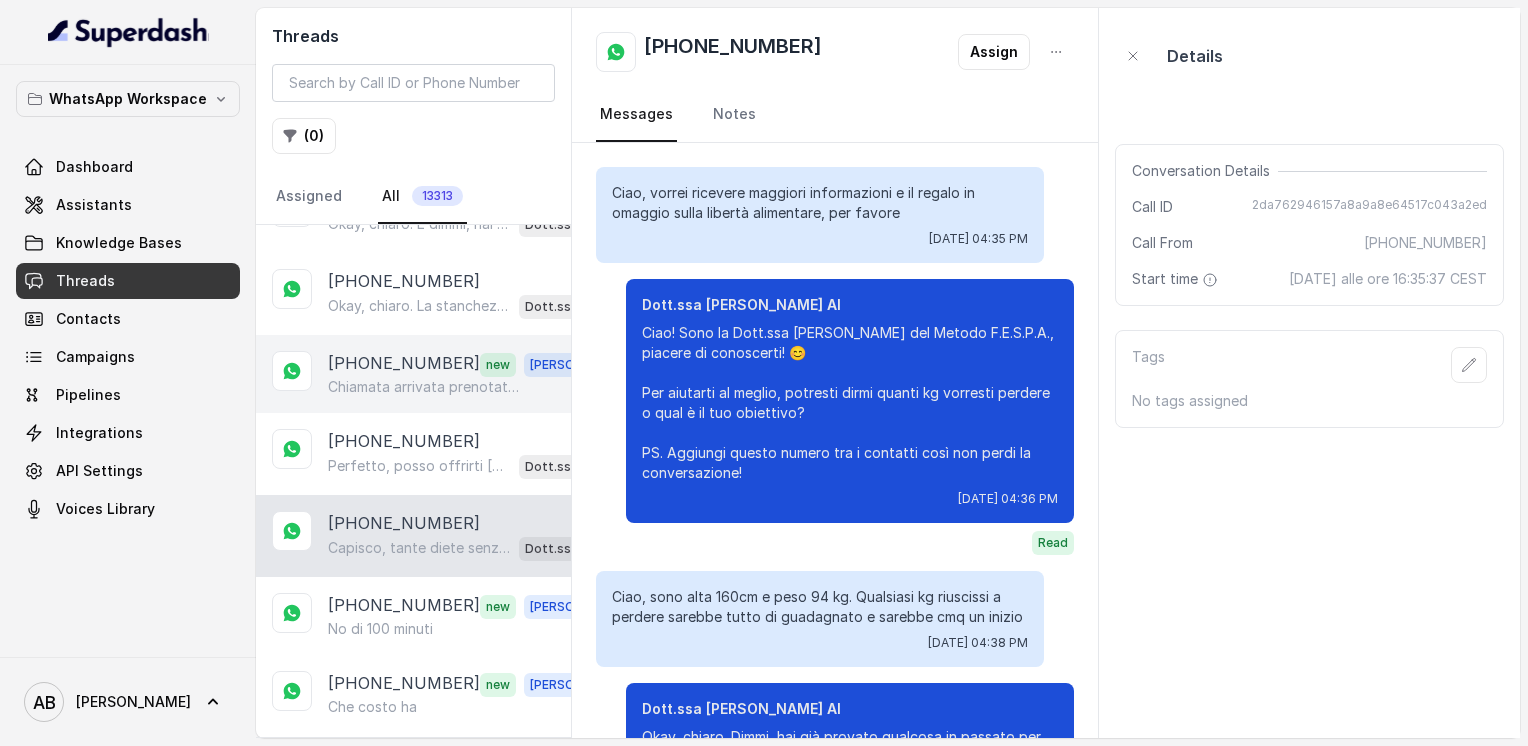 scroll, scrollTop: 508, scrollLeft: 0, axis: vertical 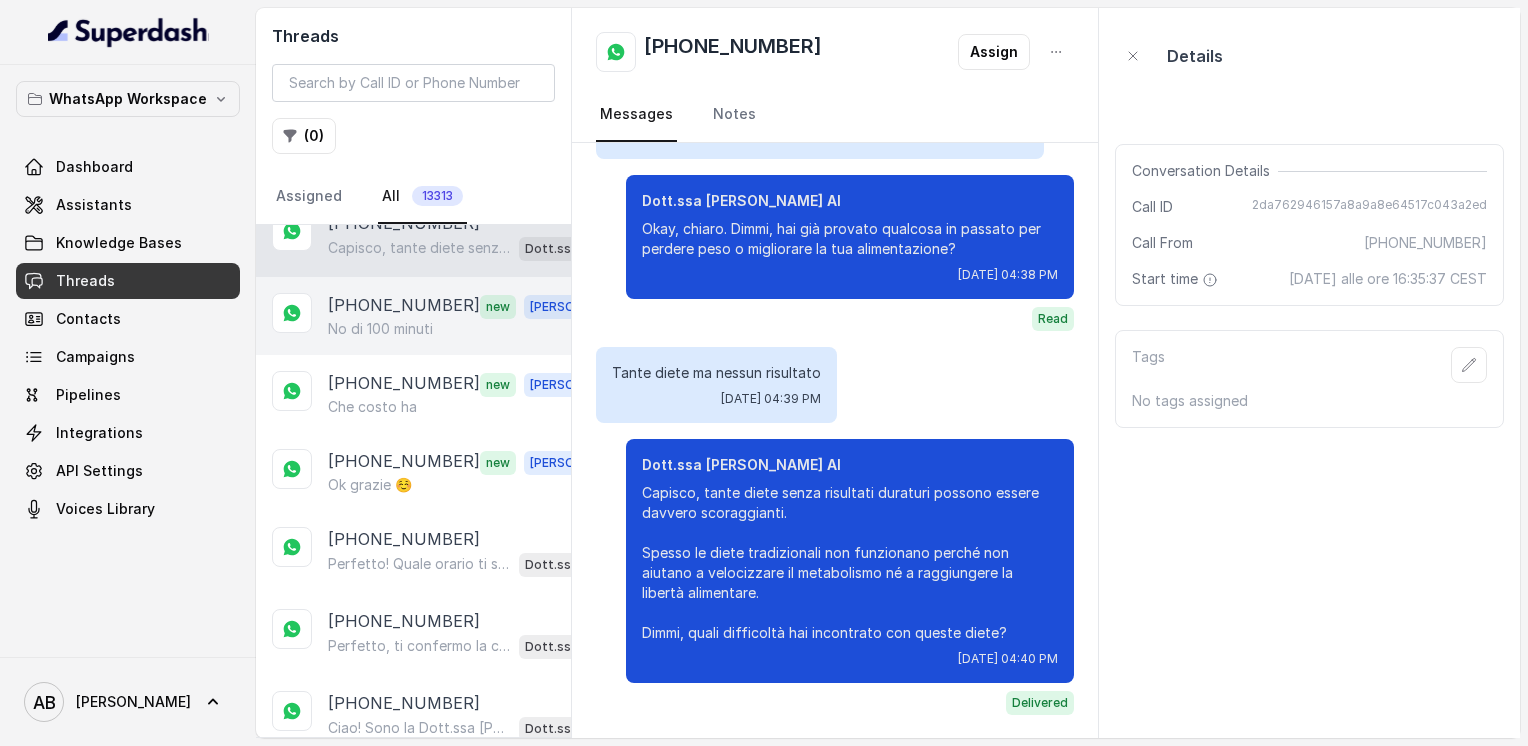 click on "No di 100 minuti" at bounding box center [380, 329] 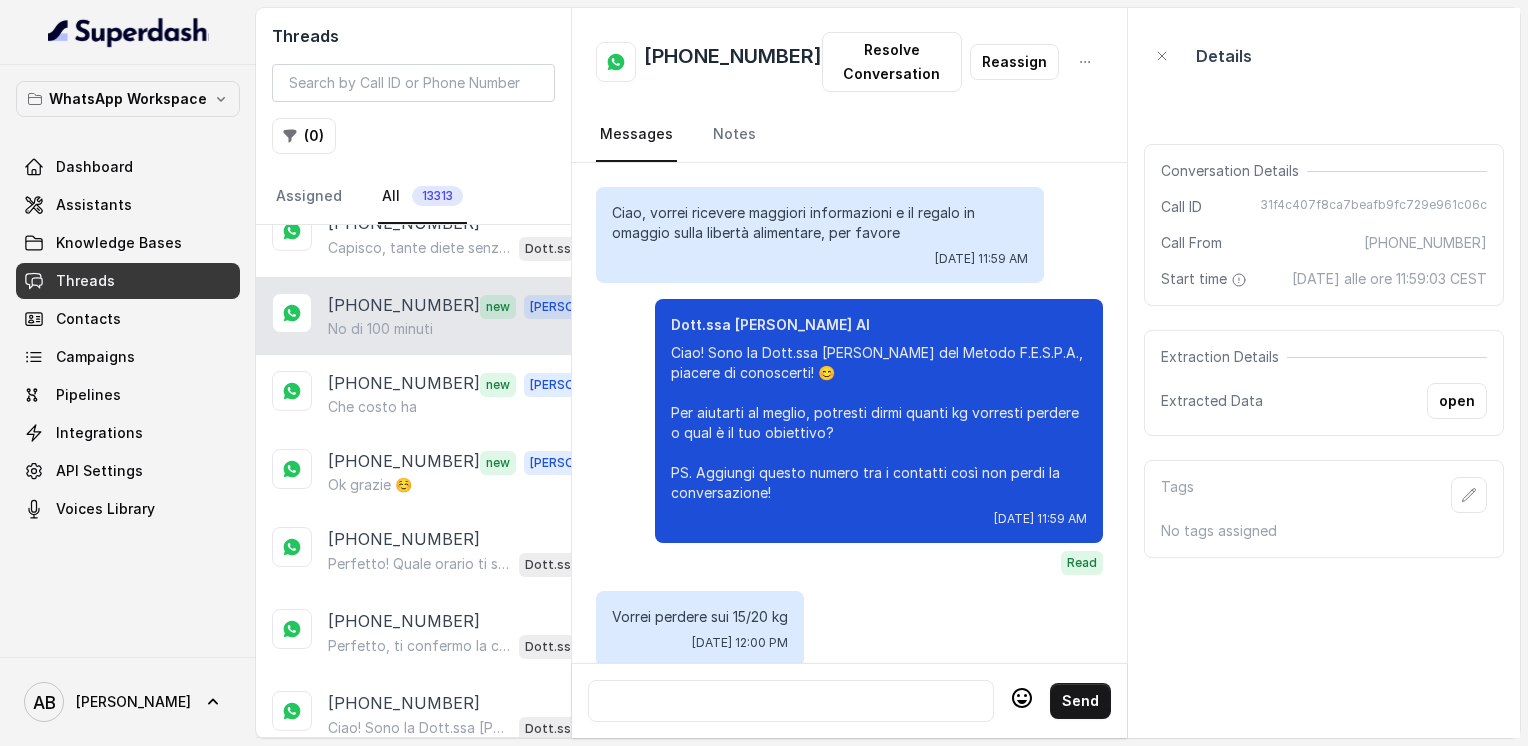 scroll, scrollTop: 2604, scrollLeft: 0, axis: vertical 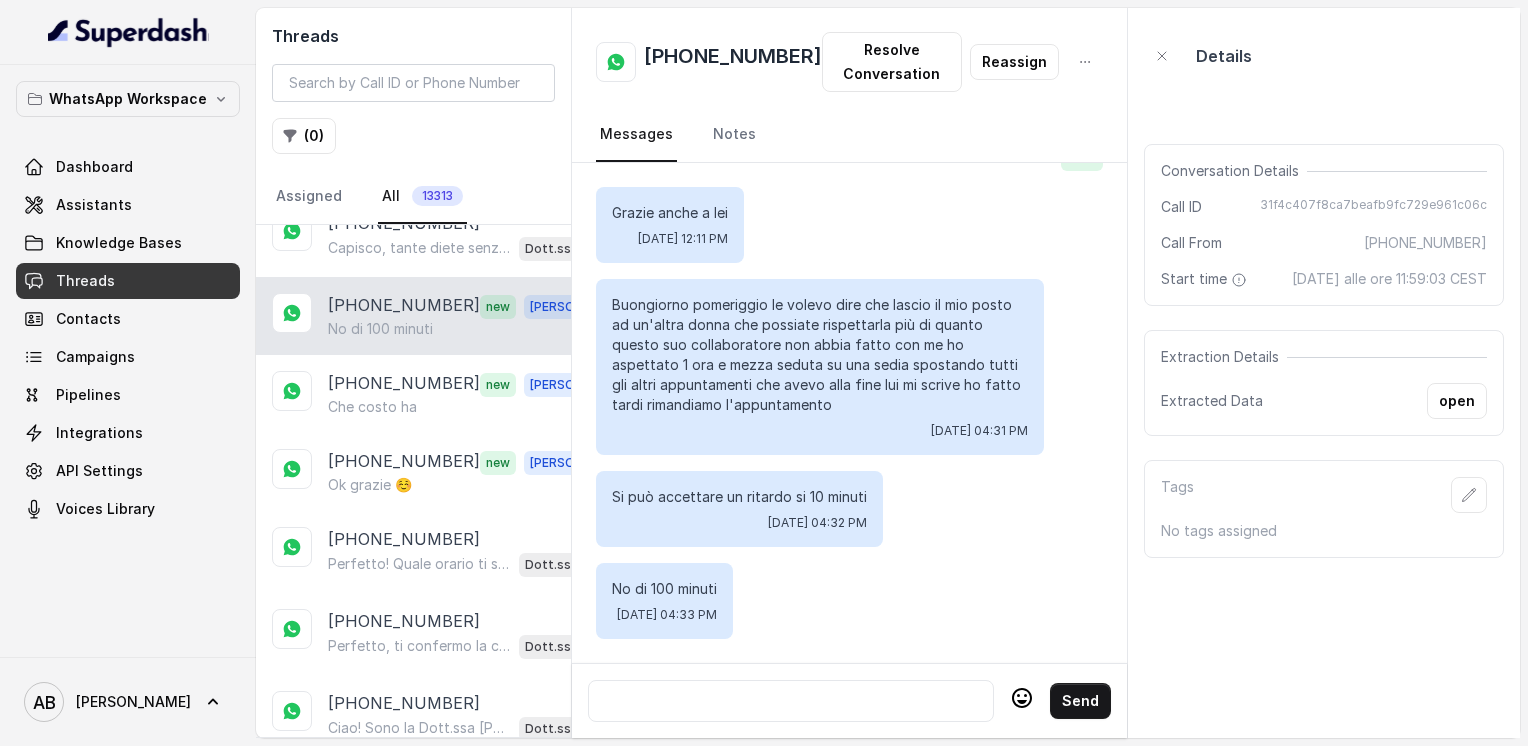 click on "[PHONE_NUMBER]" at bounding box center [733, 62] 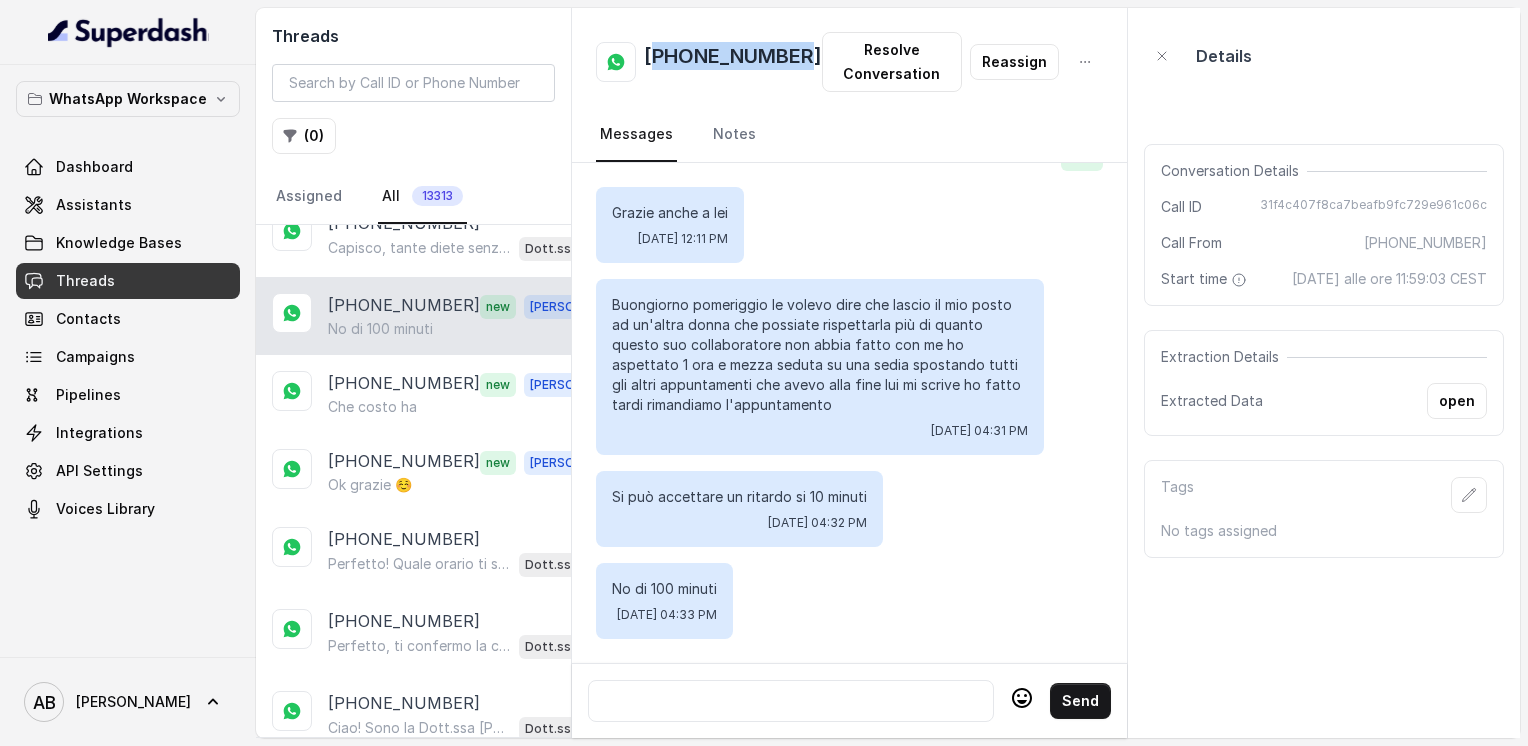 click on "[PHONE_NUMBER]" at bounding box center (733, 62) 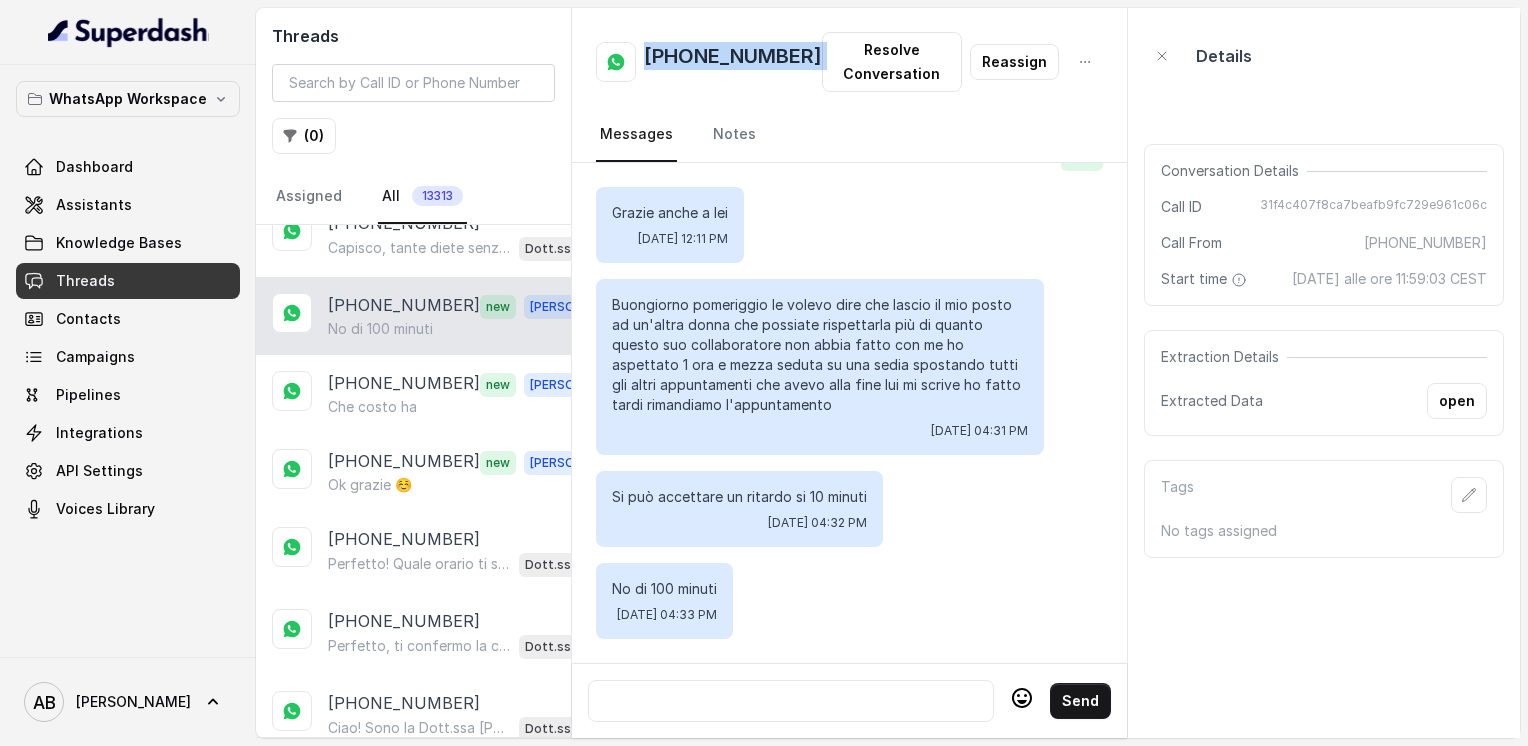 click on "[PHONE_NUMBER]" at bounding box center (733, 62) 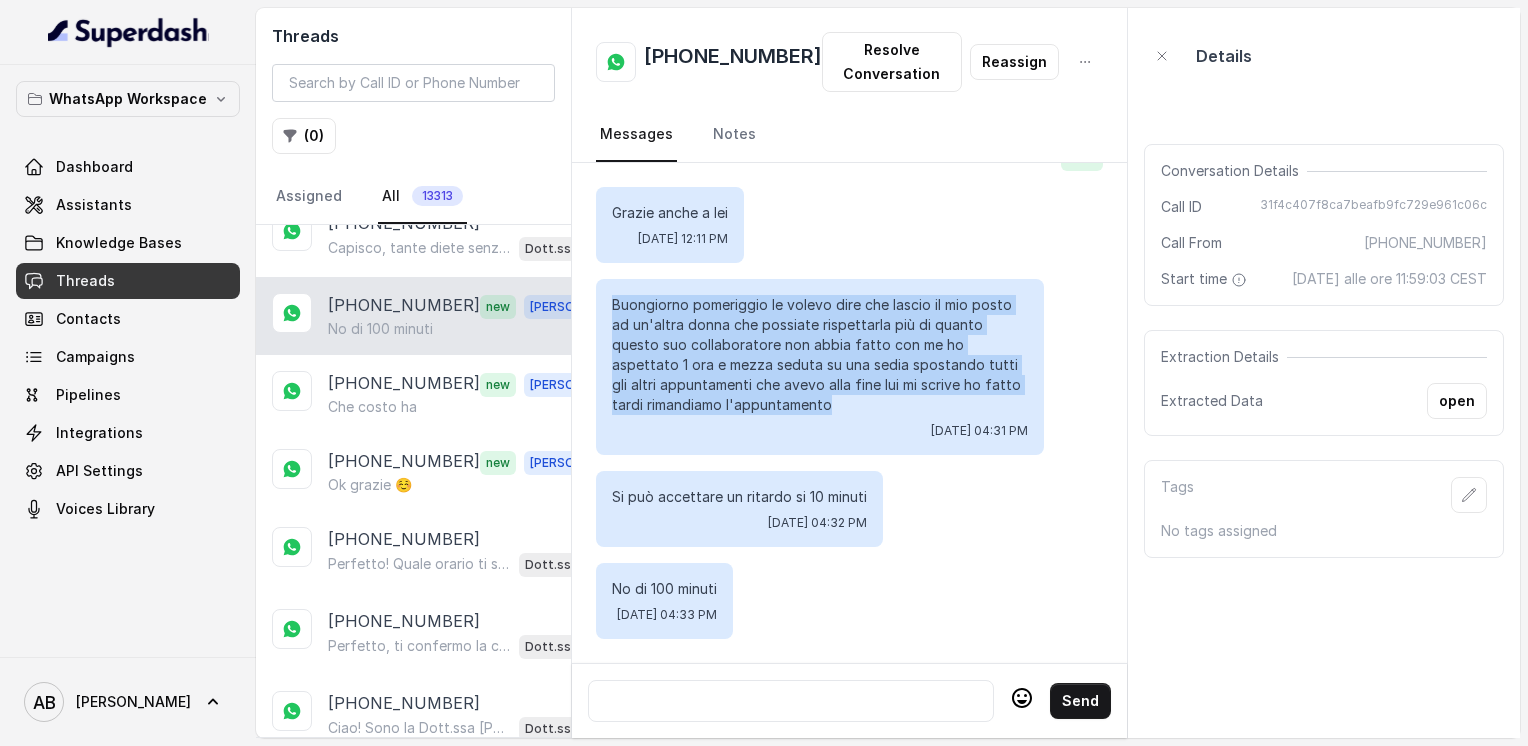 drag, startPoint x: 613, startPoint y: 294, endPoint x: 998, endPoint y: 386, distance: 395.8396 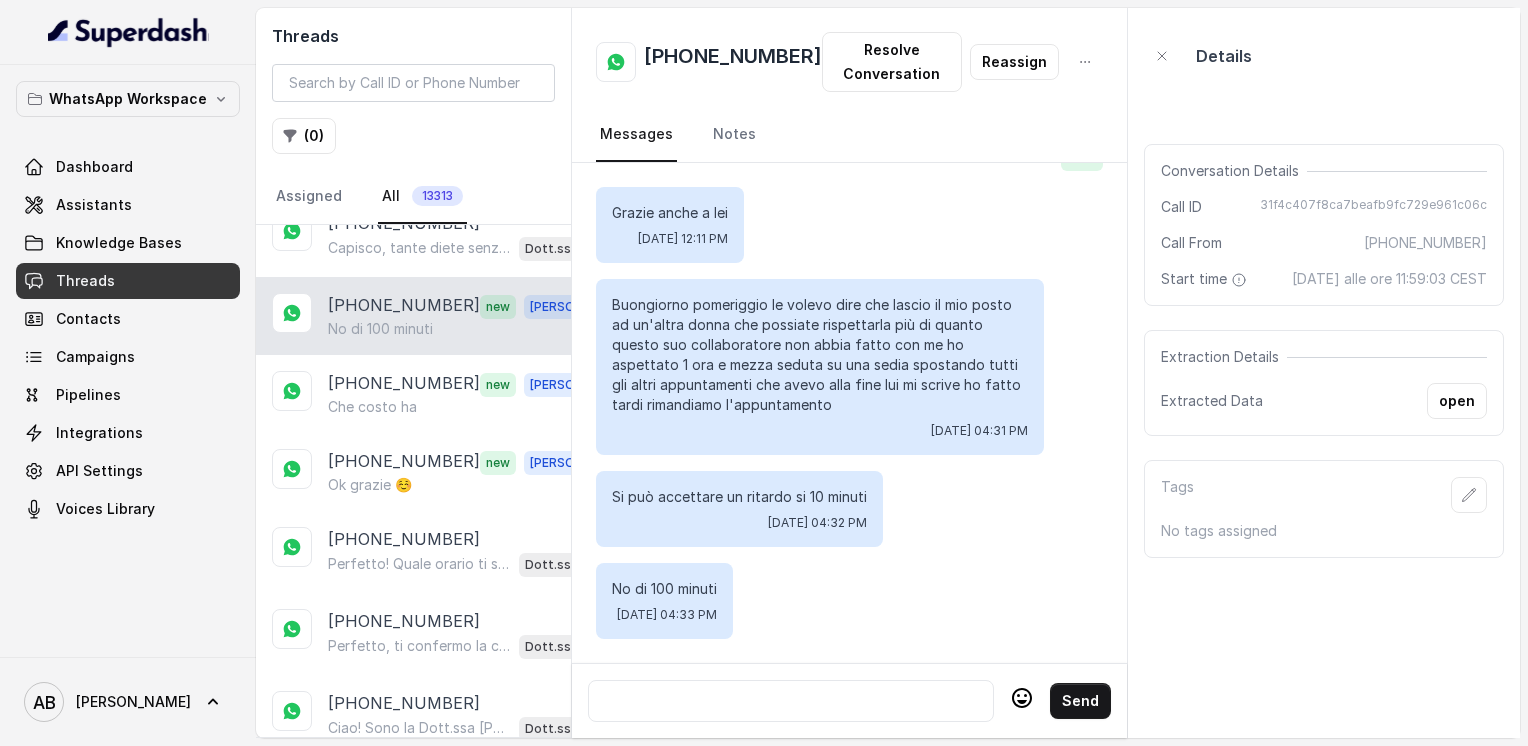 click at bounding box center [791, 701] 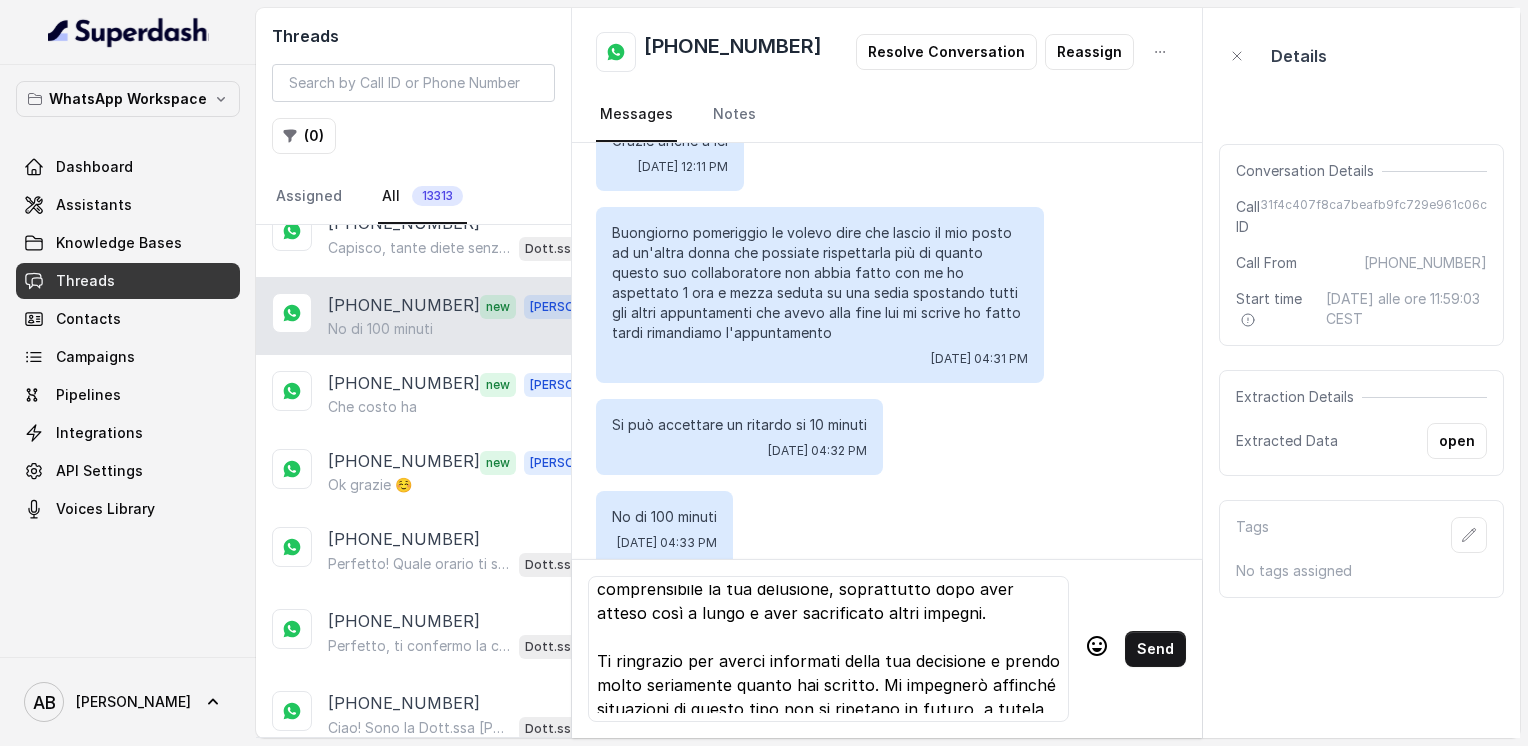 scroll, scrollTop: 0, scrollLeft: 0, axis: both 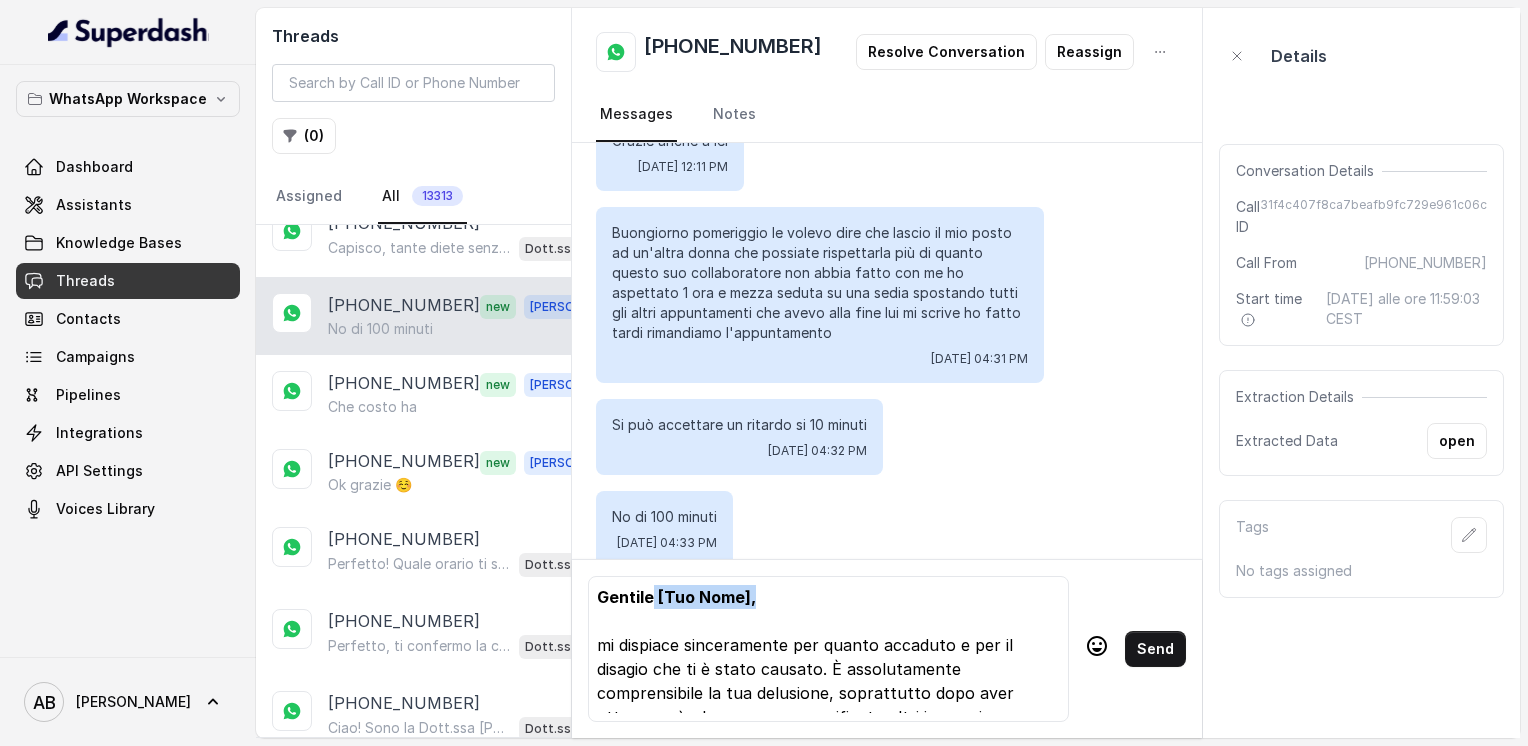 drag, startPoint x: 652, startPoint y: 596, endPoint x: 756, endPoint y: 590, distance: 104.172935 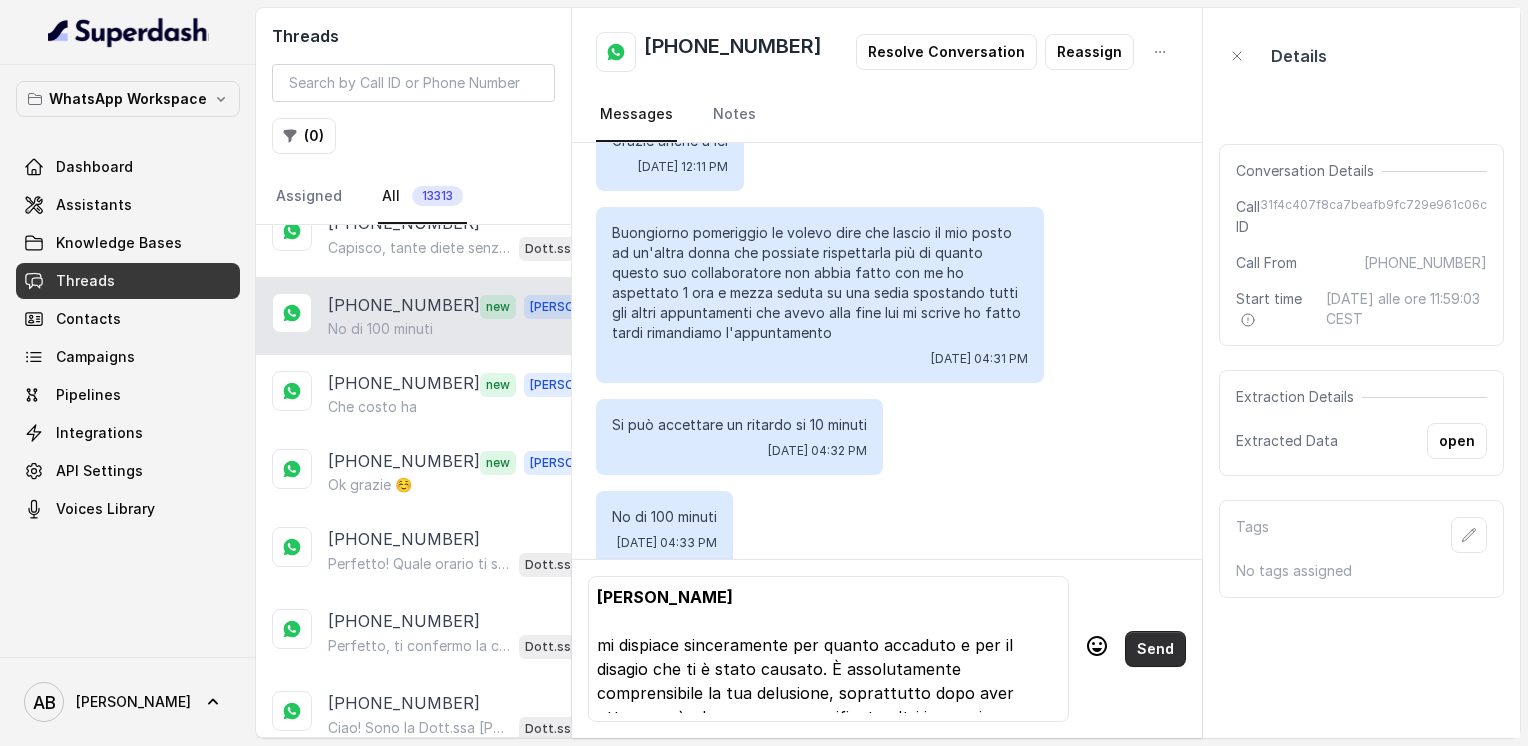 click on "Send" at bounding box center [1155, 649] 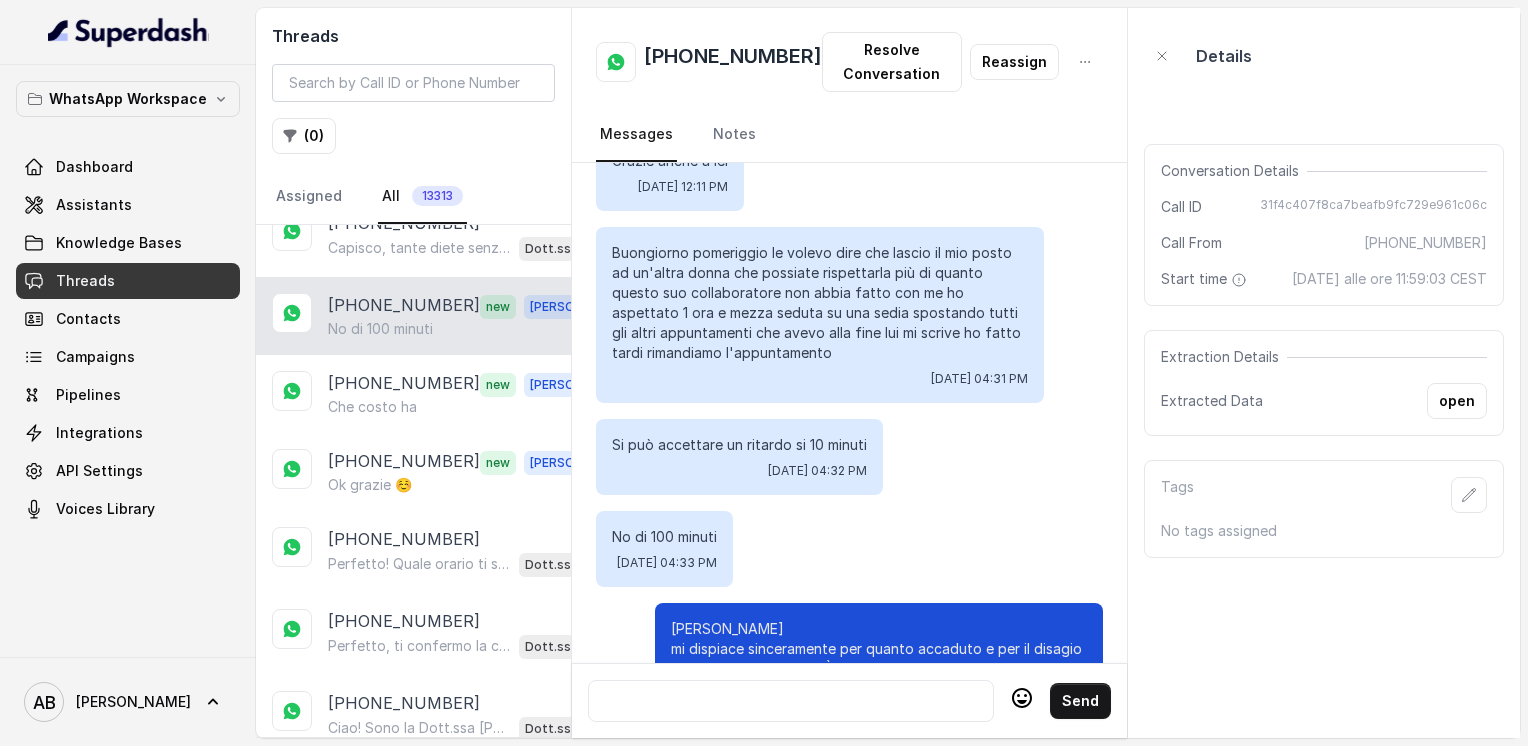 scroll, scrollTop: 2856, scrollLeft: 0, axis: vertical 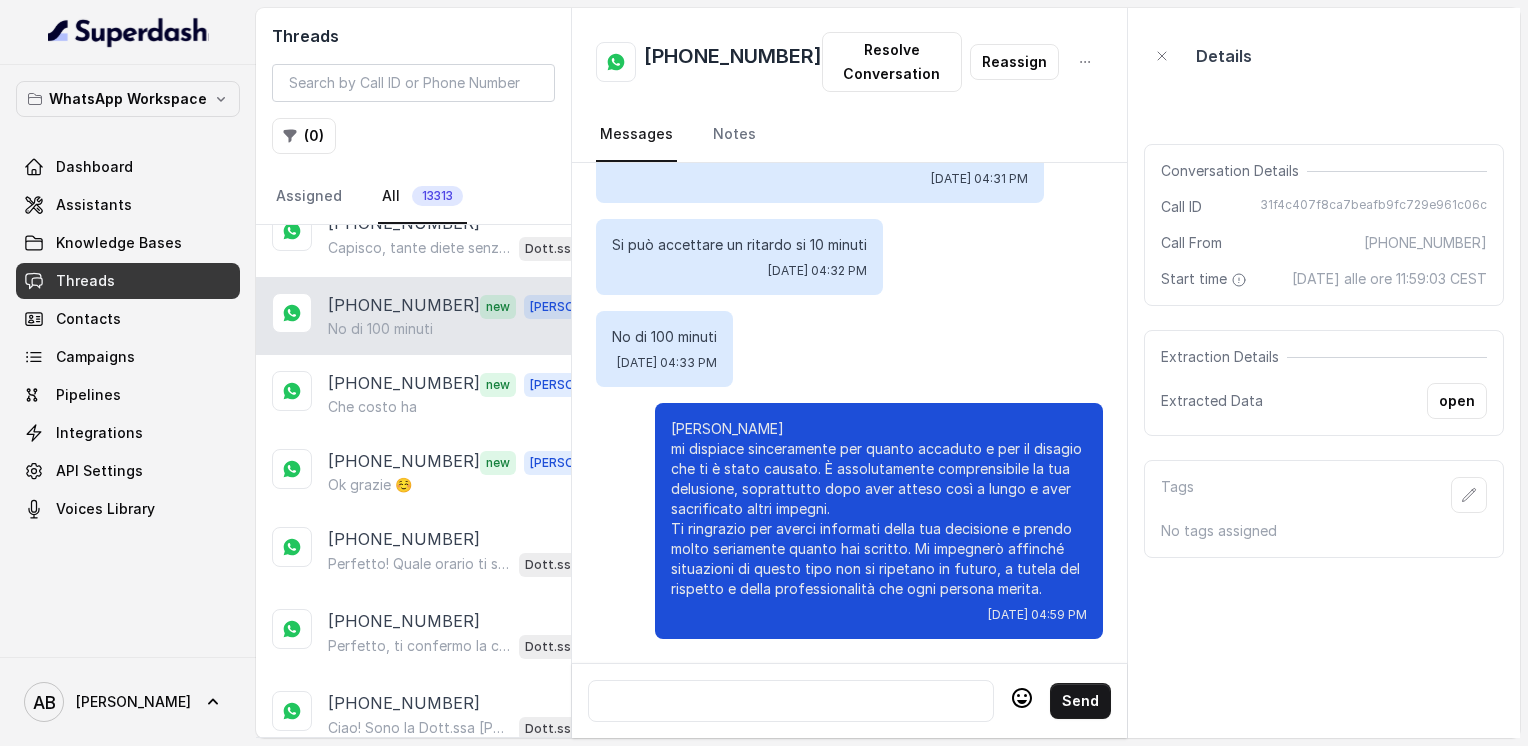 click at bounding box center [791, 701] 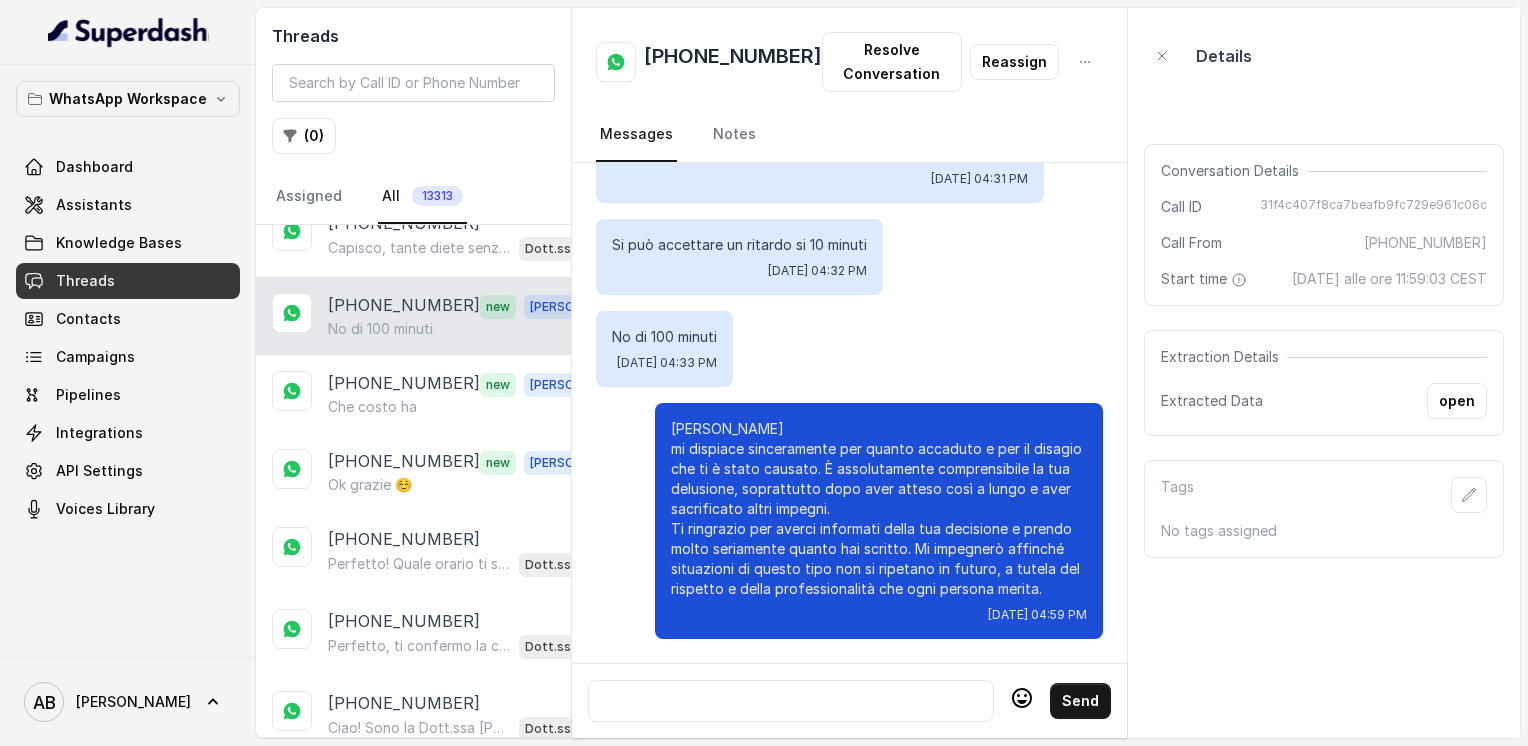 click at bounding box center [791, 701] 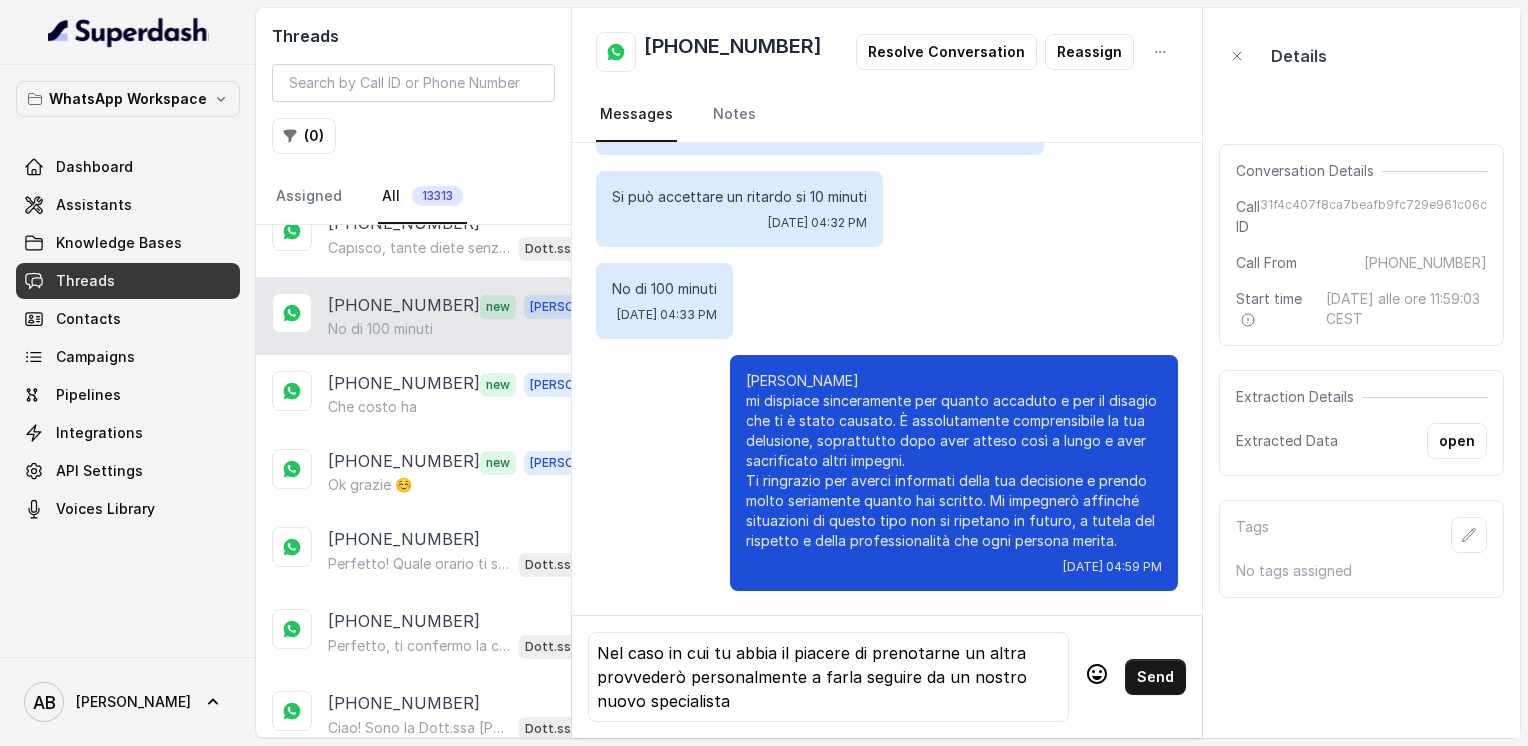click on "Send" at bounding box center (1155, 677) 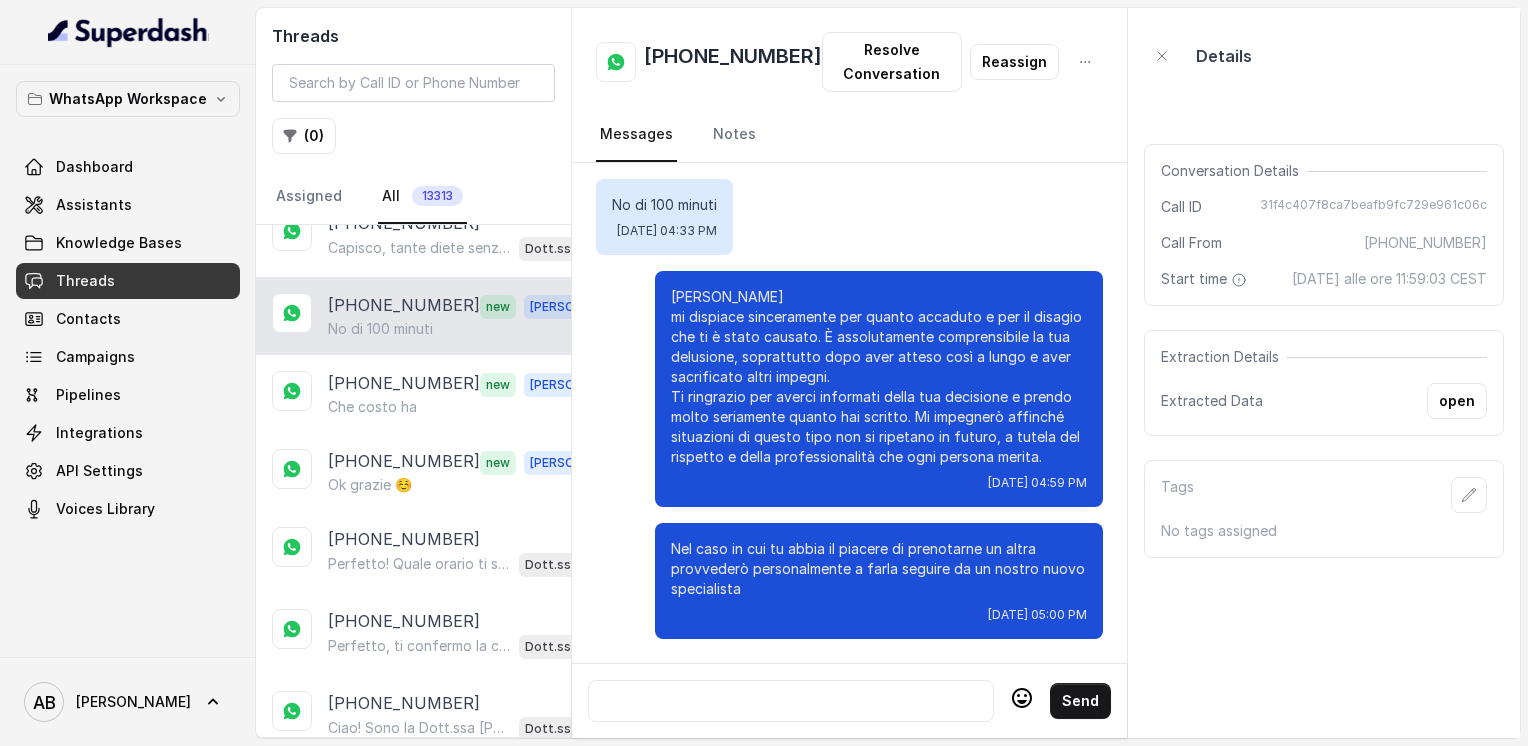 scroll, scrollTop: 2988, scrollLeft: 0, axis: vertical 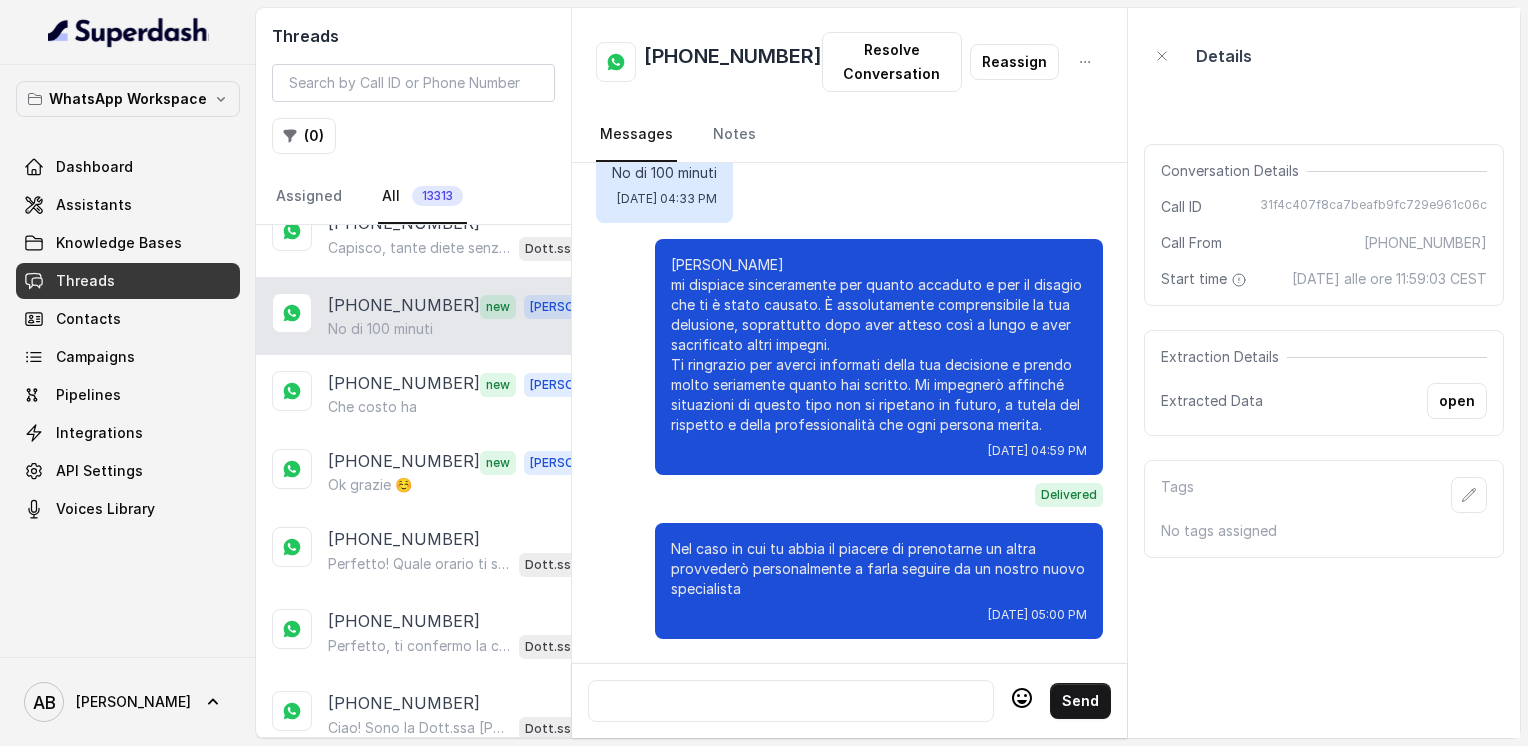 click at bounding box center (791, 701) 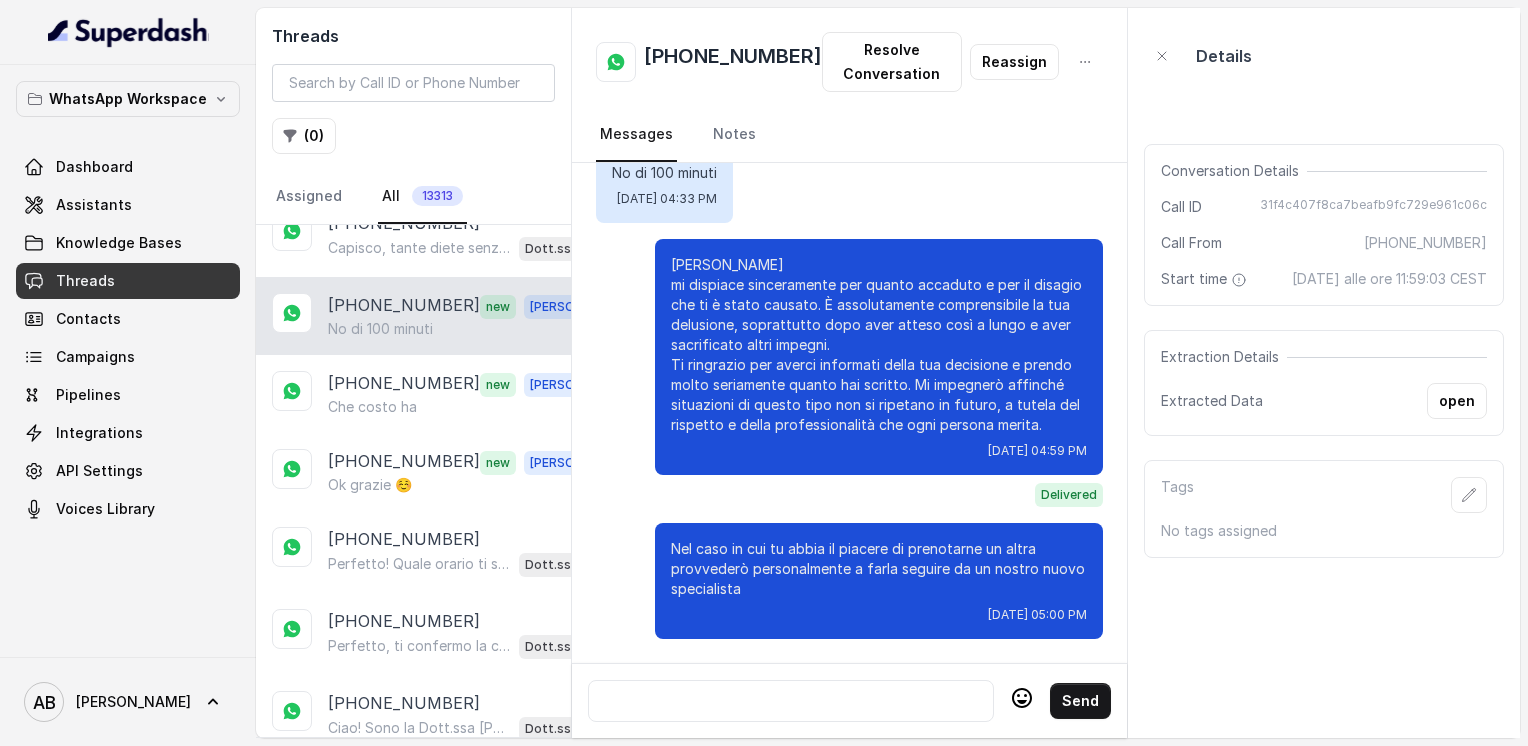 click at bounding box center (791, 701) 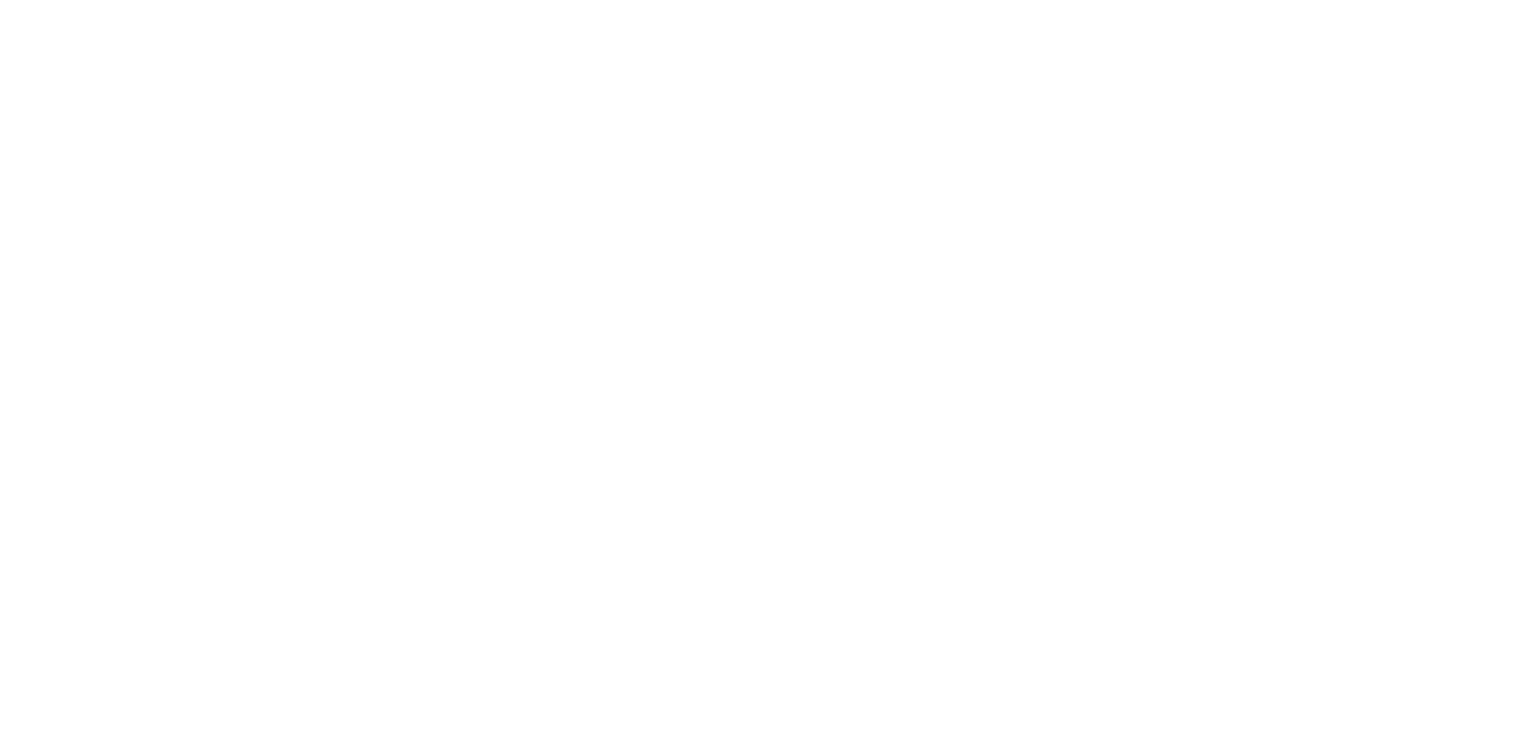 scroll, scrollTop: 0, scrollLeft: 0, axis: both 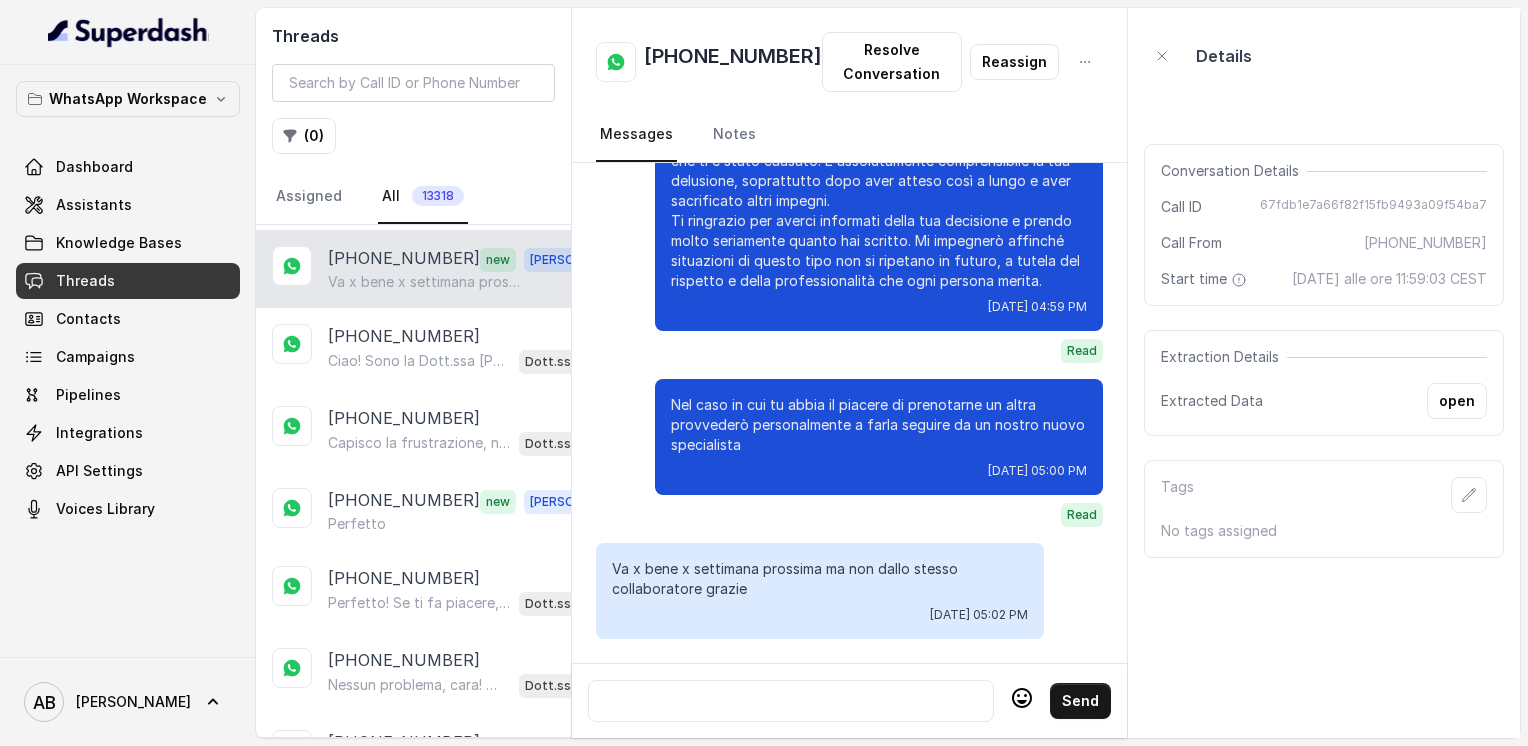 click on "[PHONE_NUMBER]" at bounding box center [733, 62] 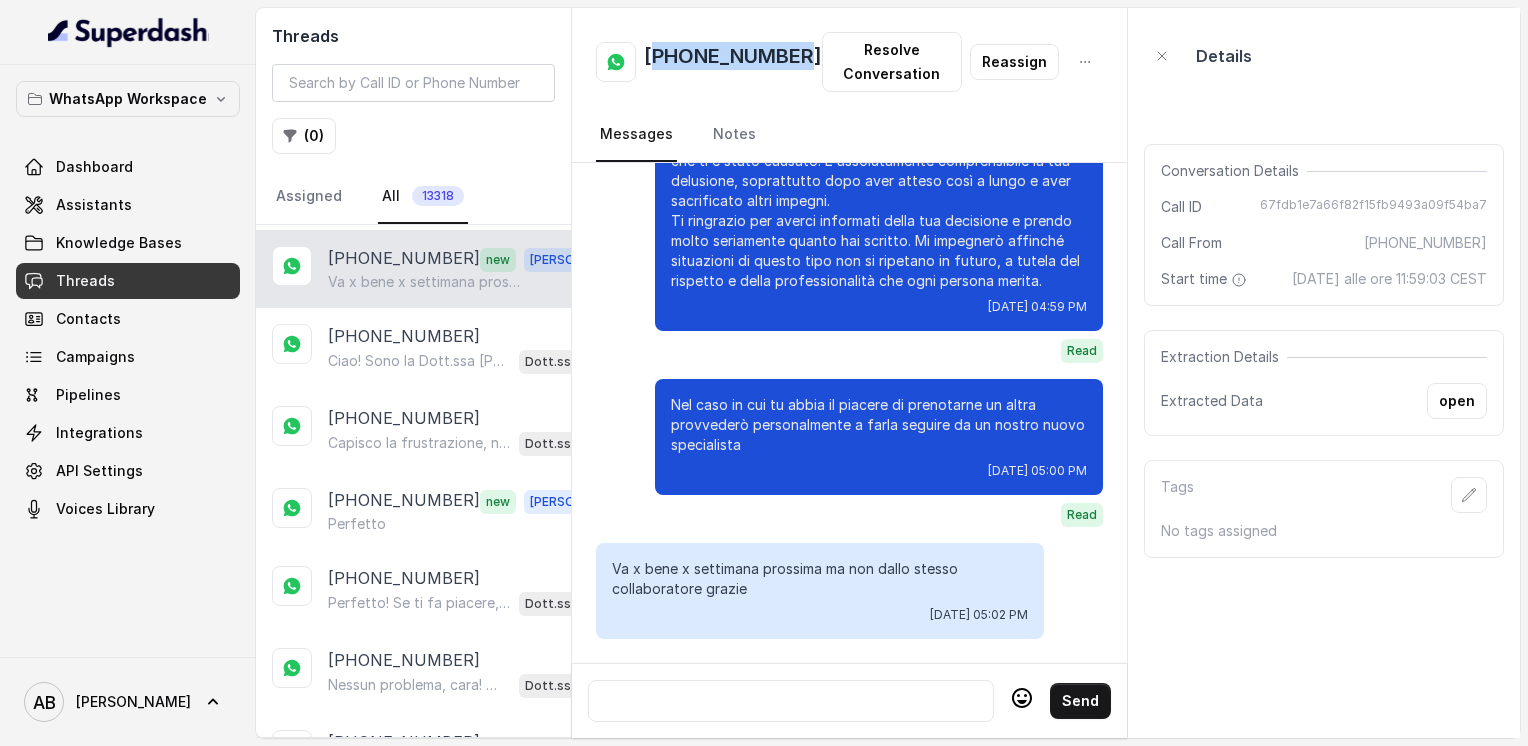 click on "[PHONE_NUMBER]" at bounding box center (733, 62) 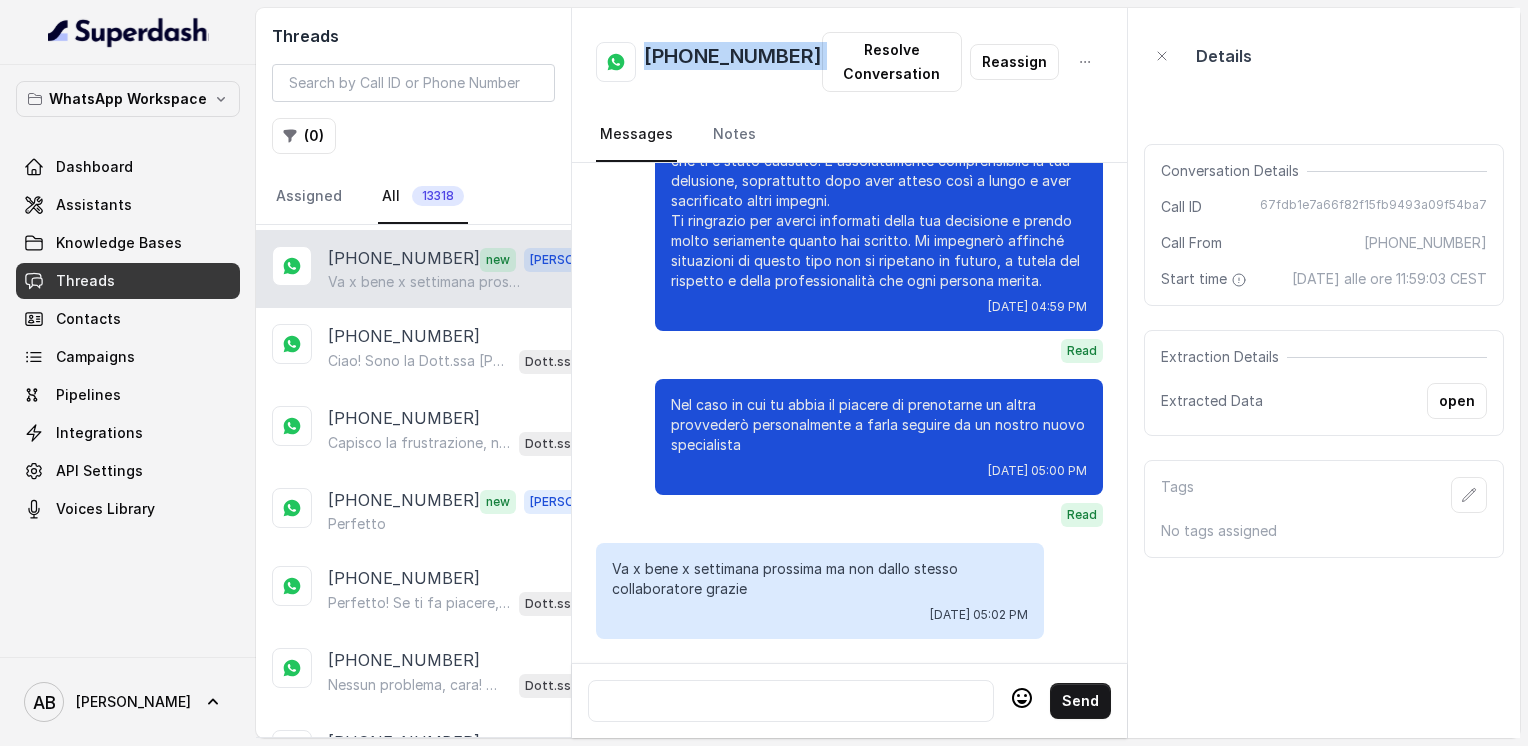 click on "[PHONE_NUMBER]" at bounding box center [733, 62] 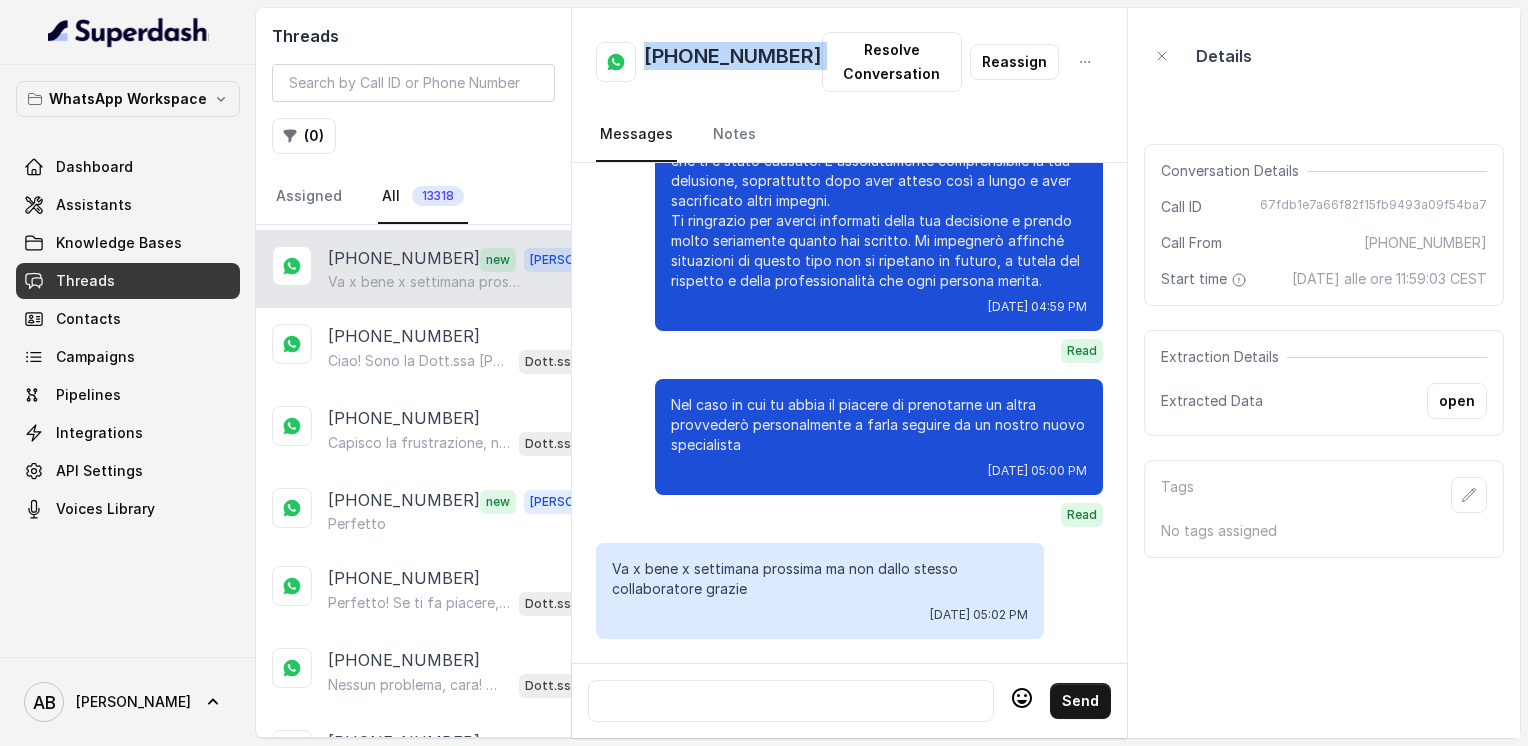 copy on "[PHONE_NUMBER]" 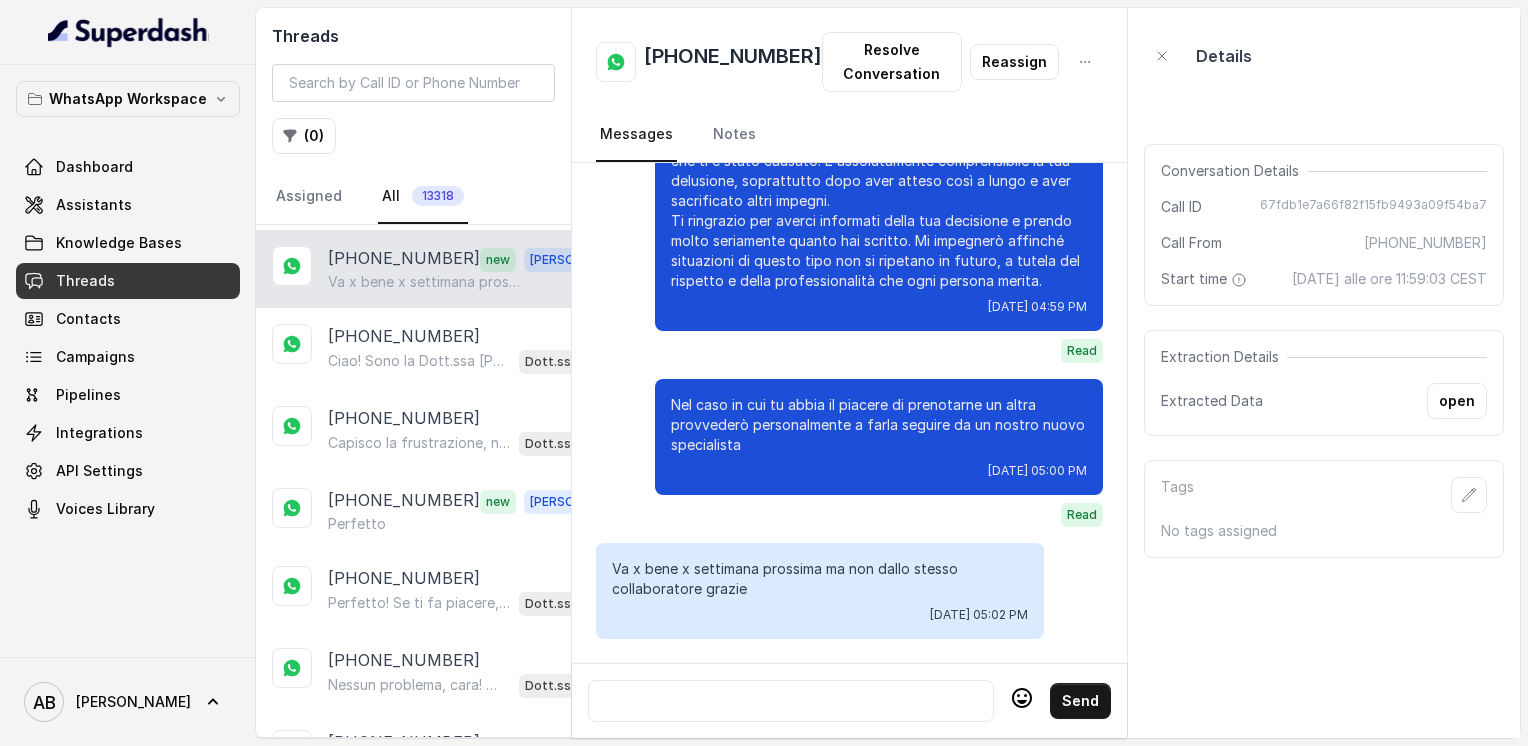 click at bounding box center (791, 701) 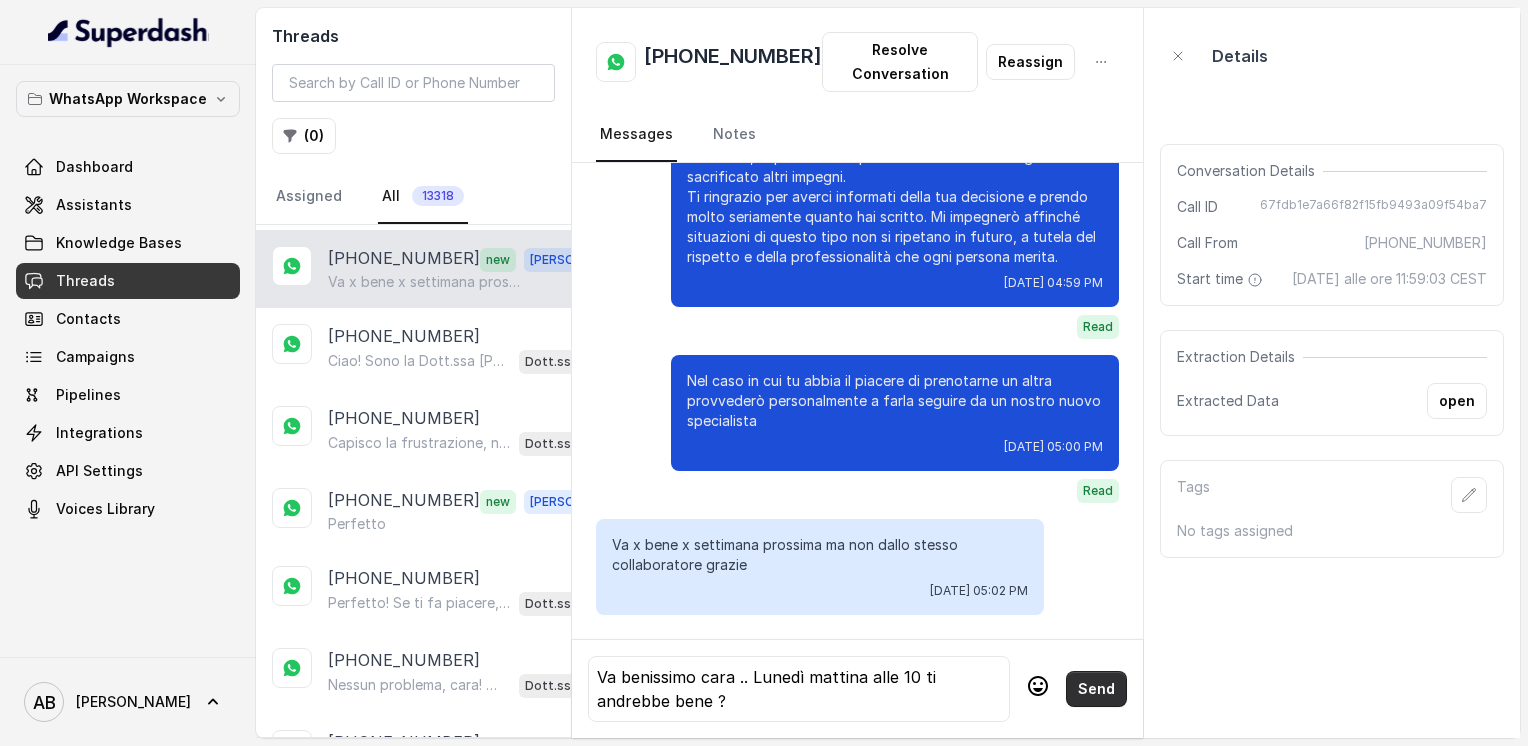 click on "Send" at bounding box center [1096, 689] 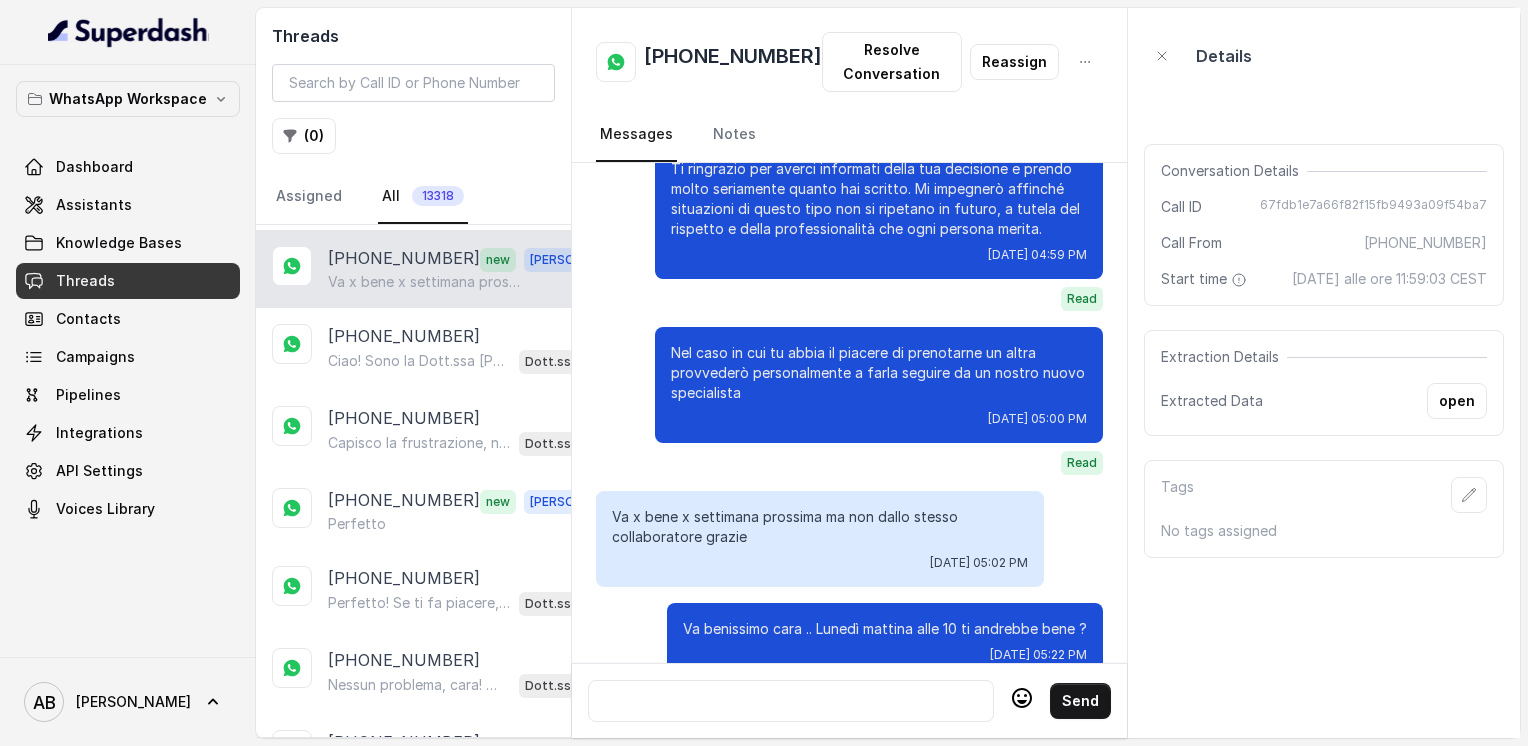 click at bounding box center (791, 701) 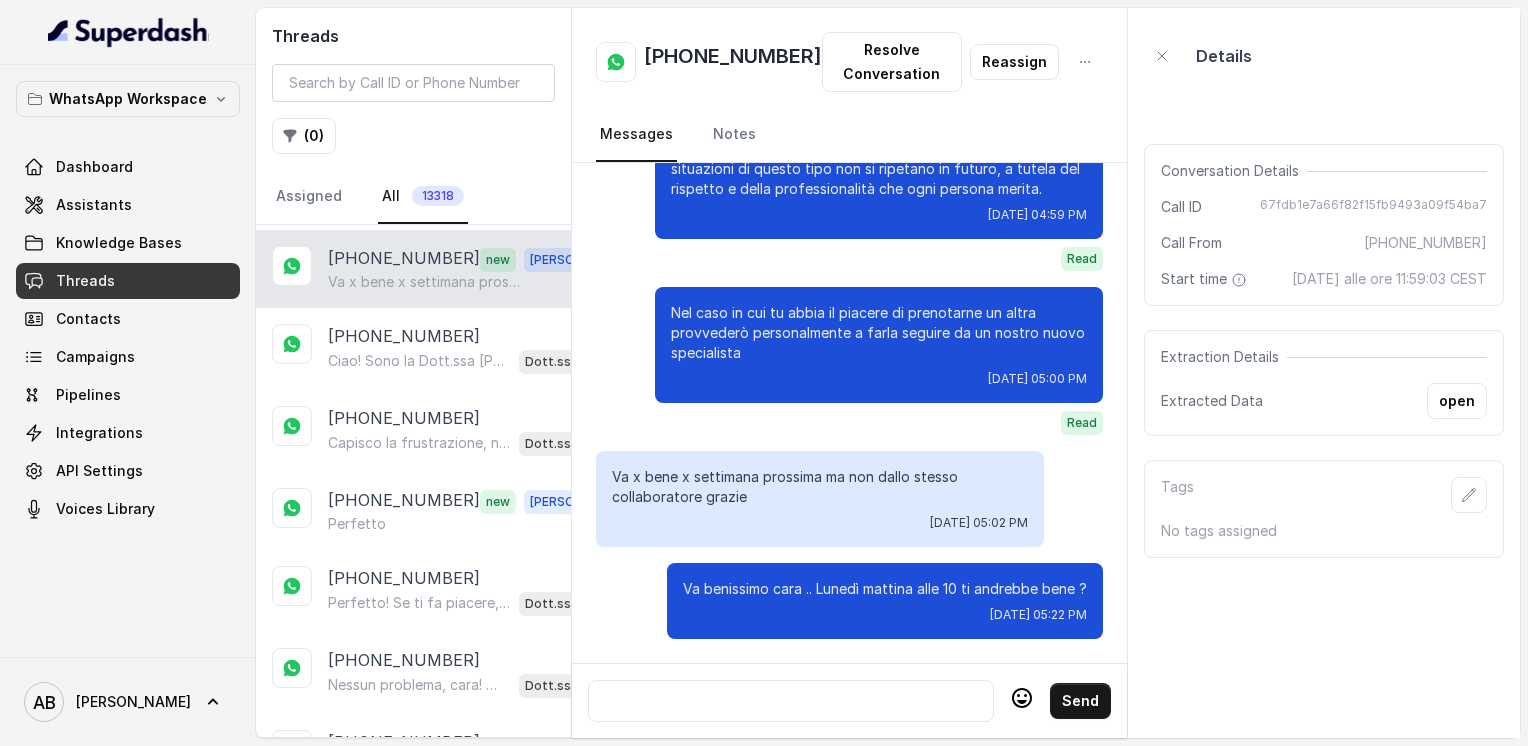 scroll, scrollTop: 3256, scrollLeft: 0, axis: vertical 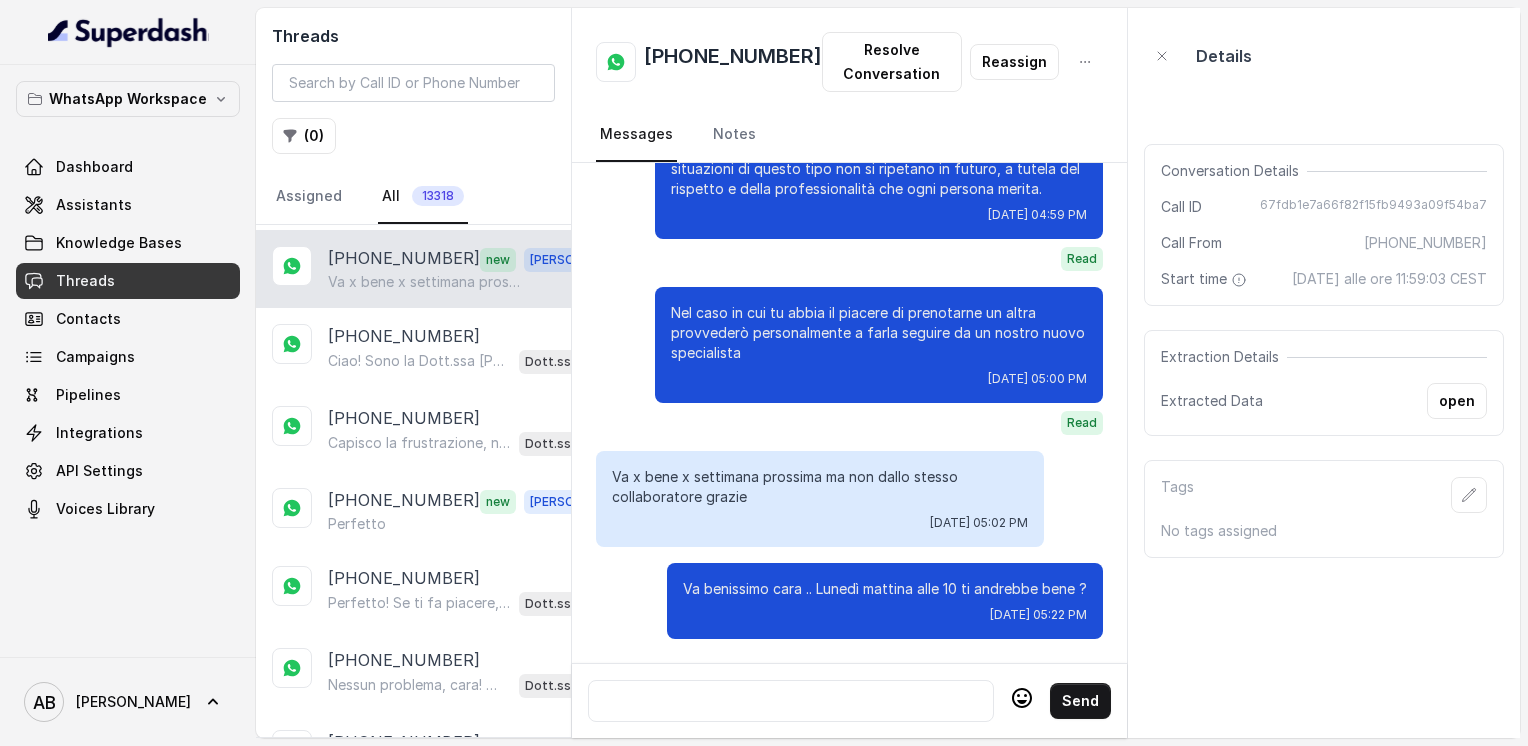 click at bounding box center (791, 701) 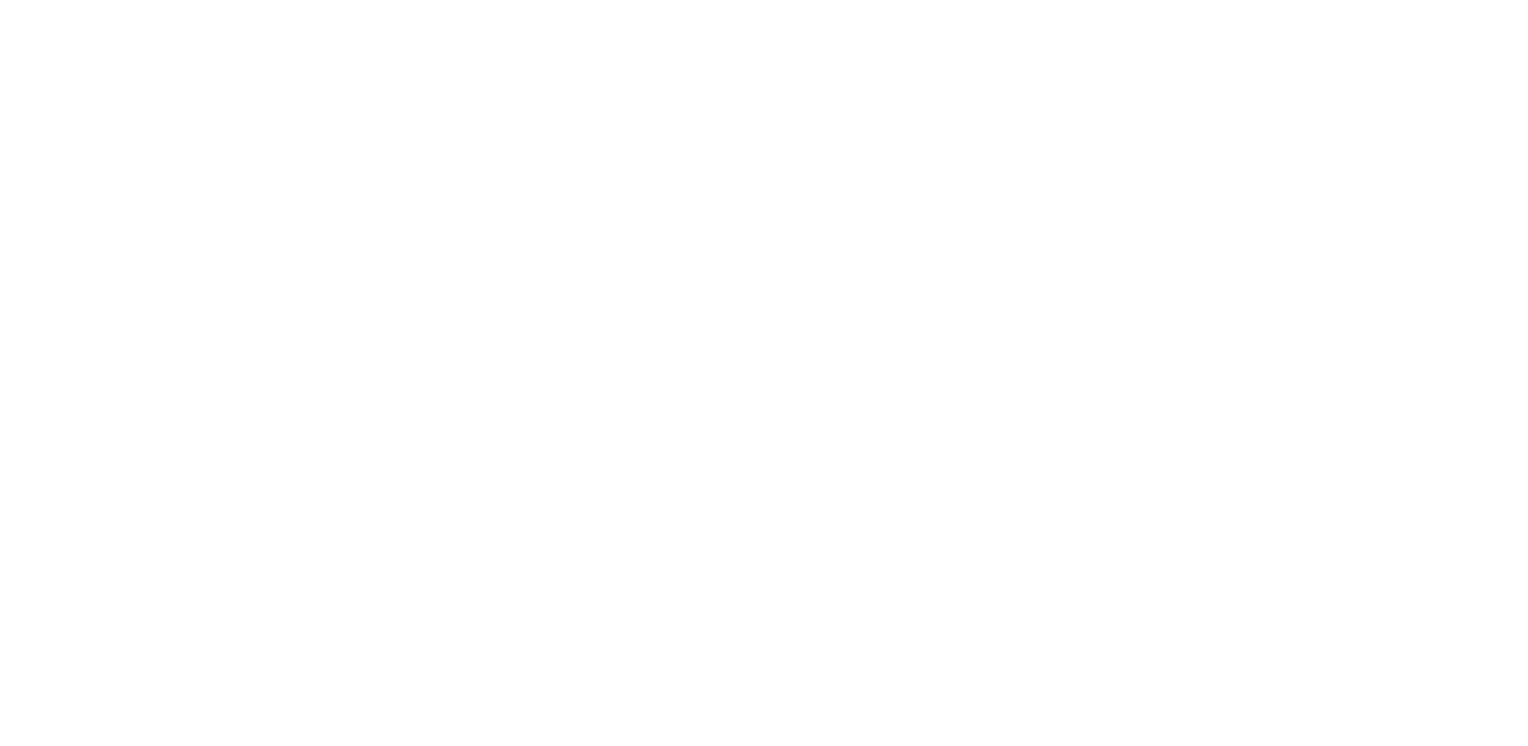 scroll, scrollTop: 0, scrollLeft: 0, axis: both 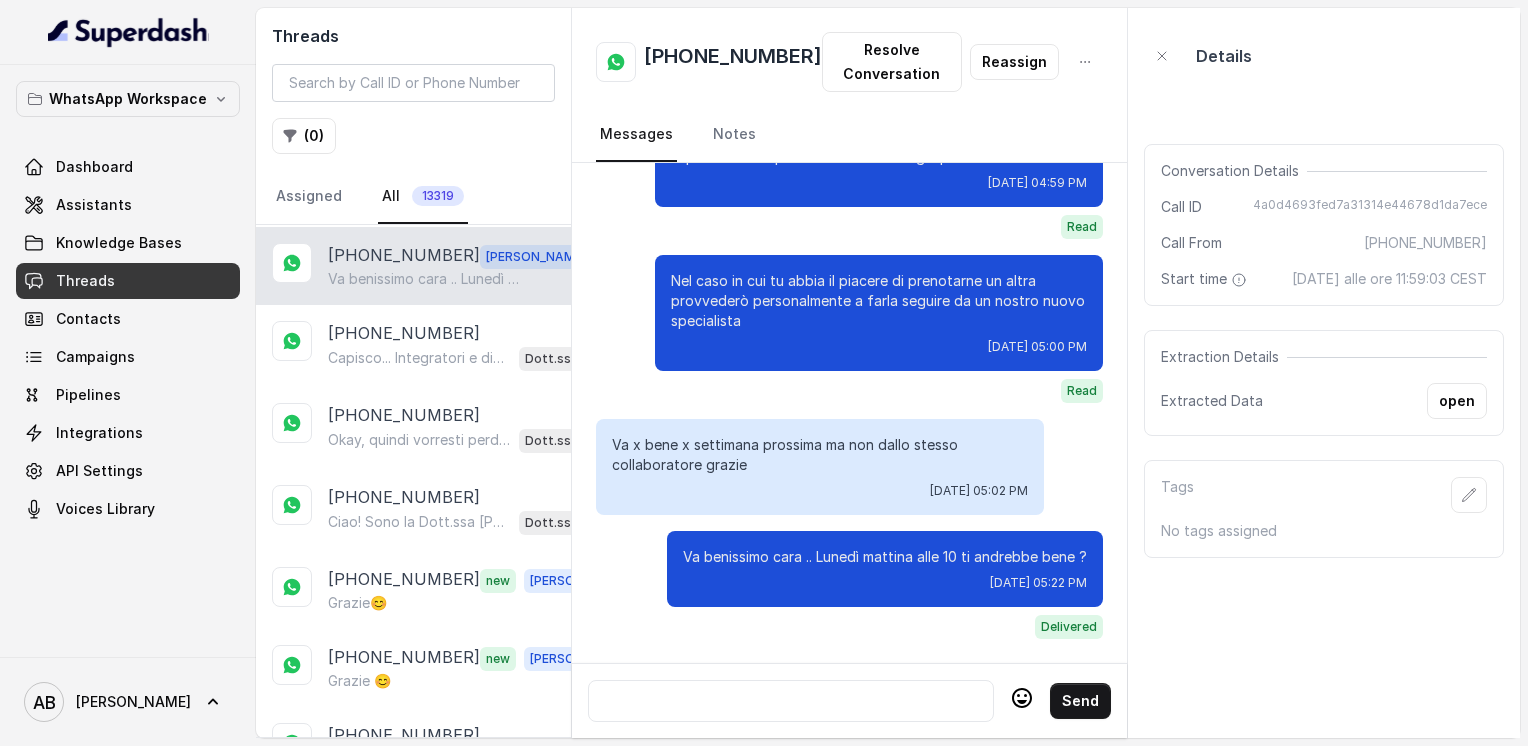 click at bounding box center (791, 701) 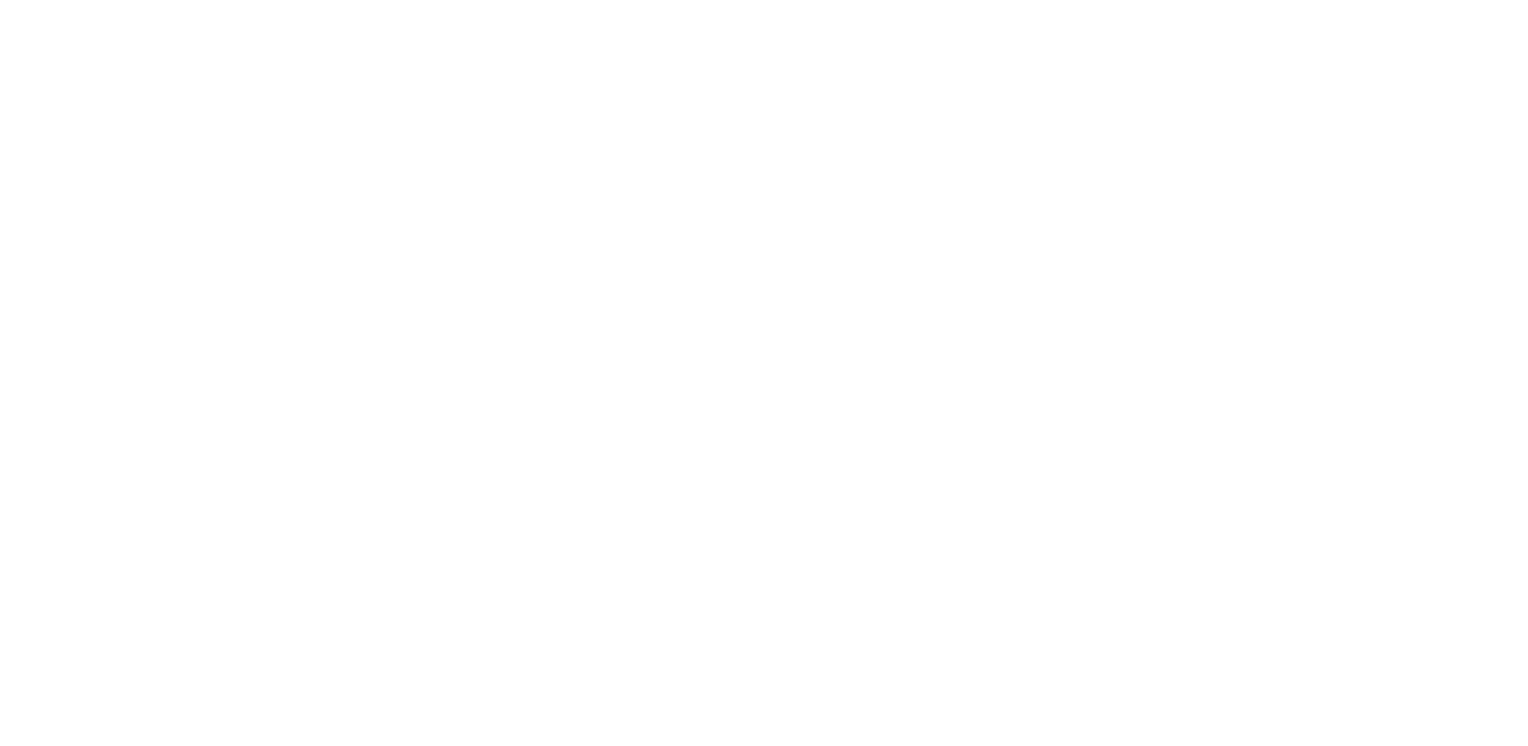 scroll, scrollTop: 0, scrollLeft: 0, axis: both 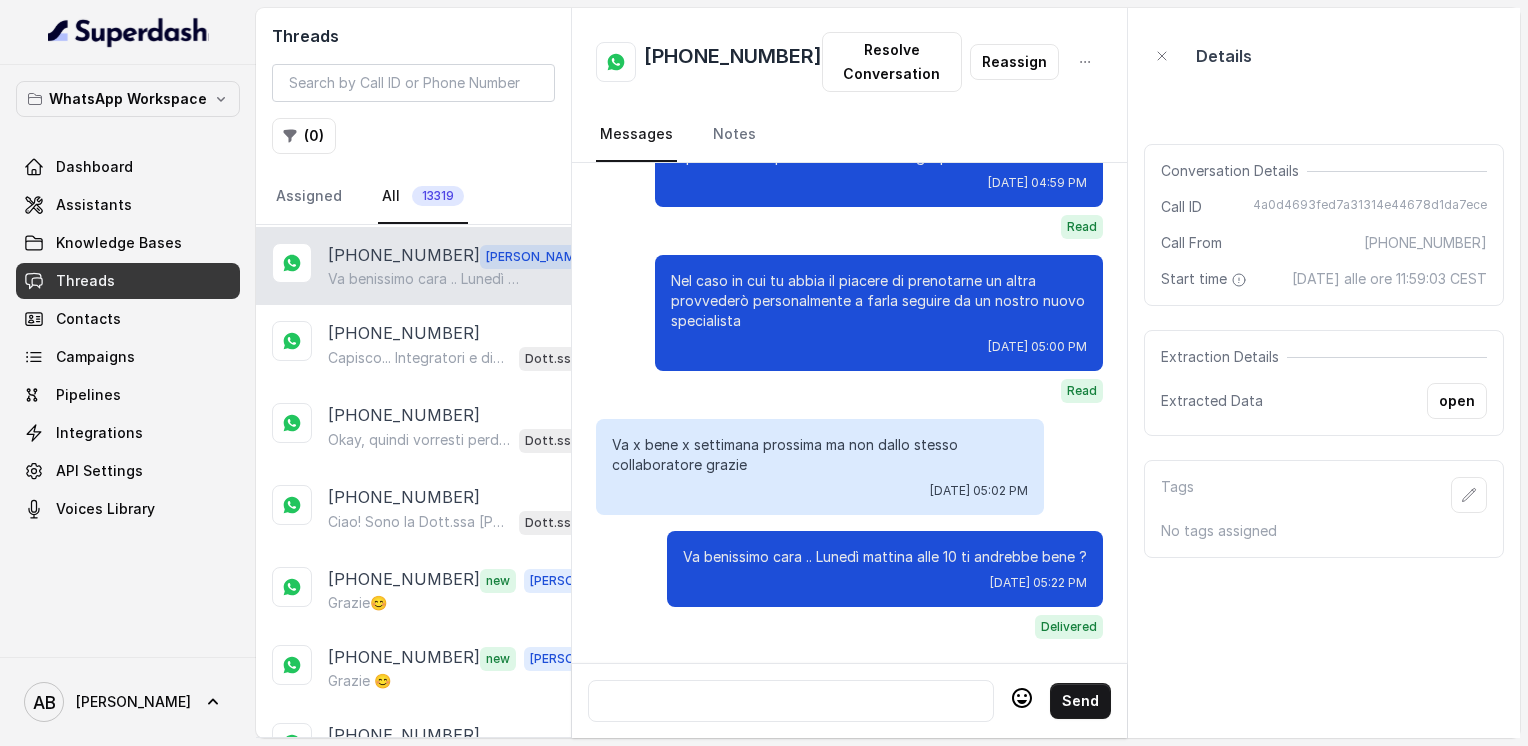 click at bounding box center [791, 701] 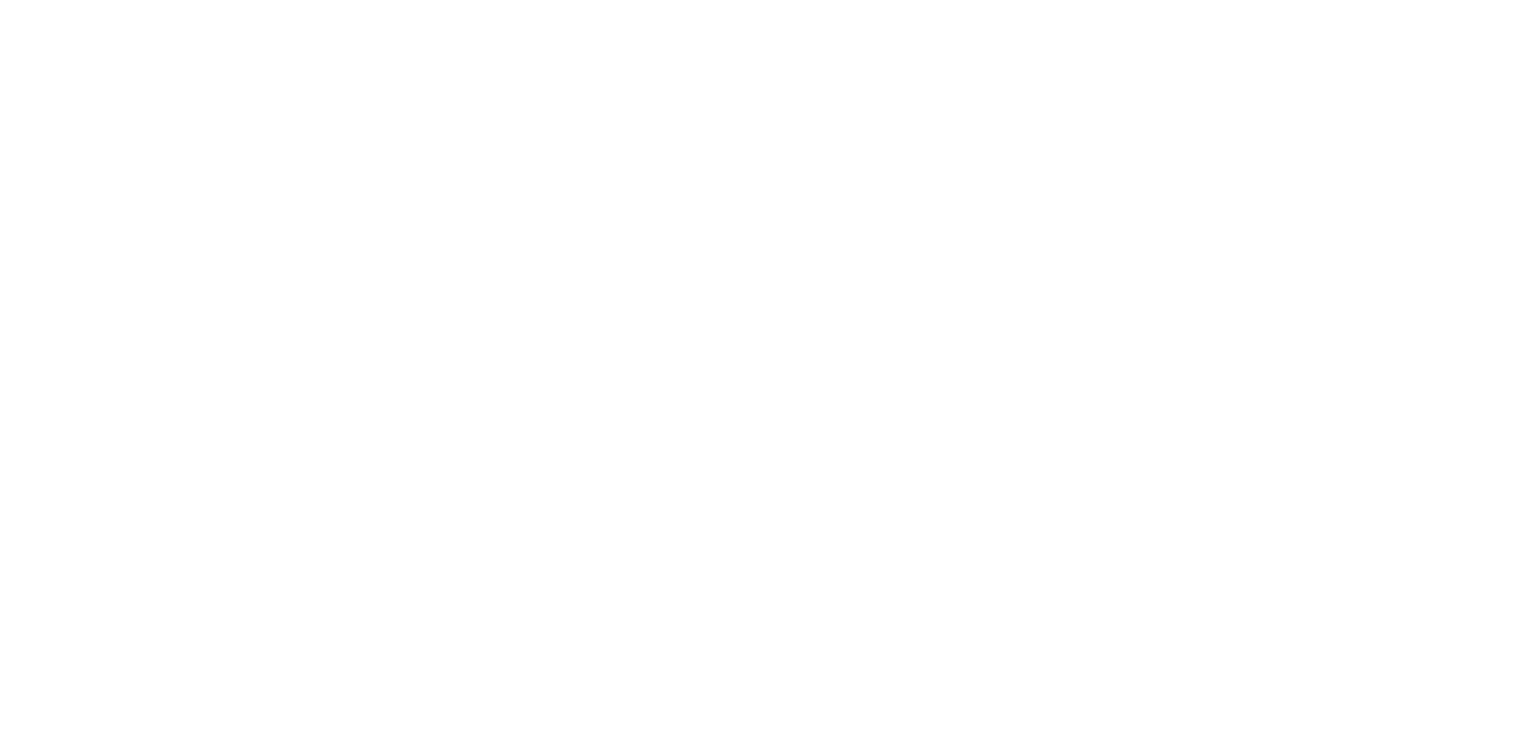scroll, scrollTop: 0, scrollLeft: 0, axis: both 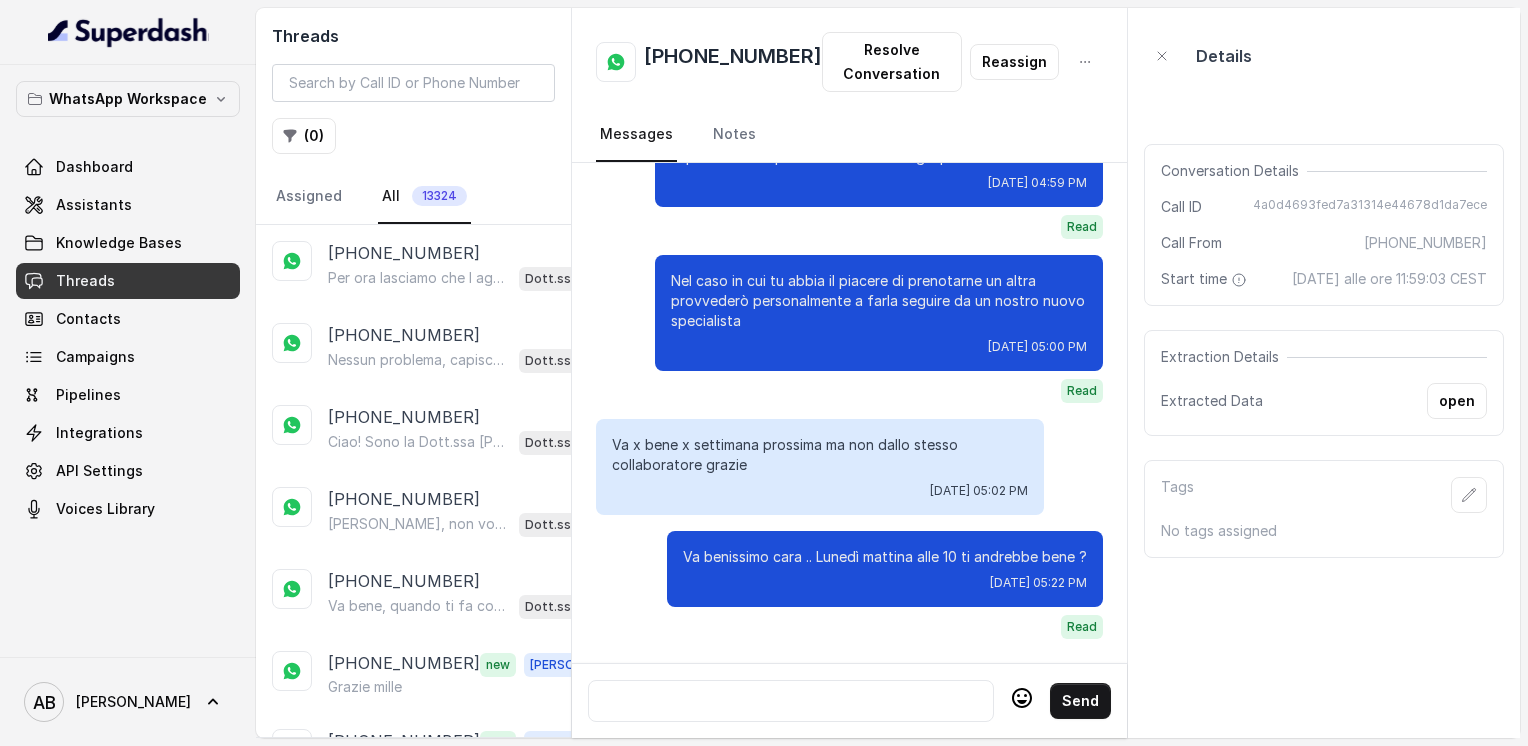 click at bounding box center [791, 701] 